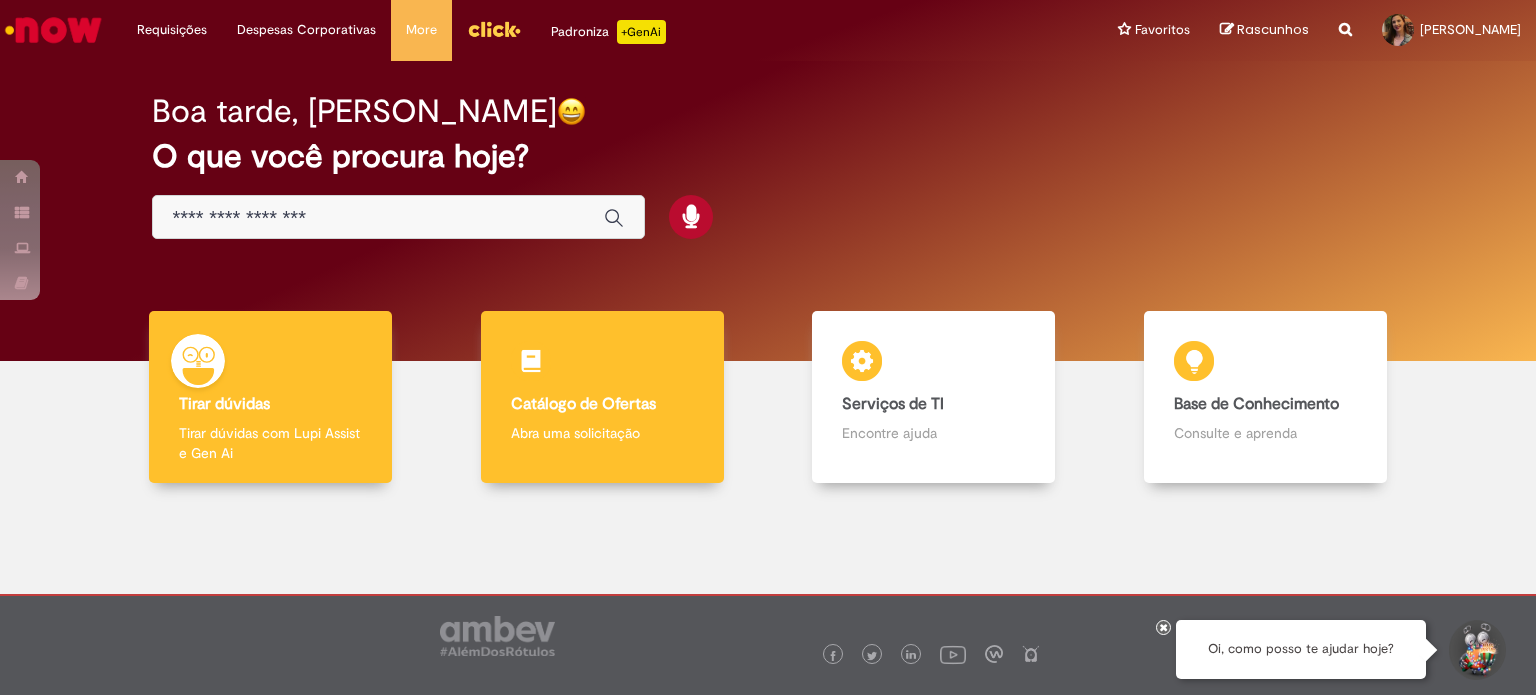 scroll, scrollTop: 0, scrollLeft: 0, axis: both 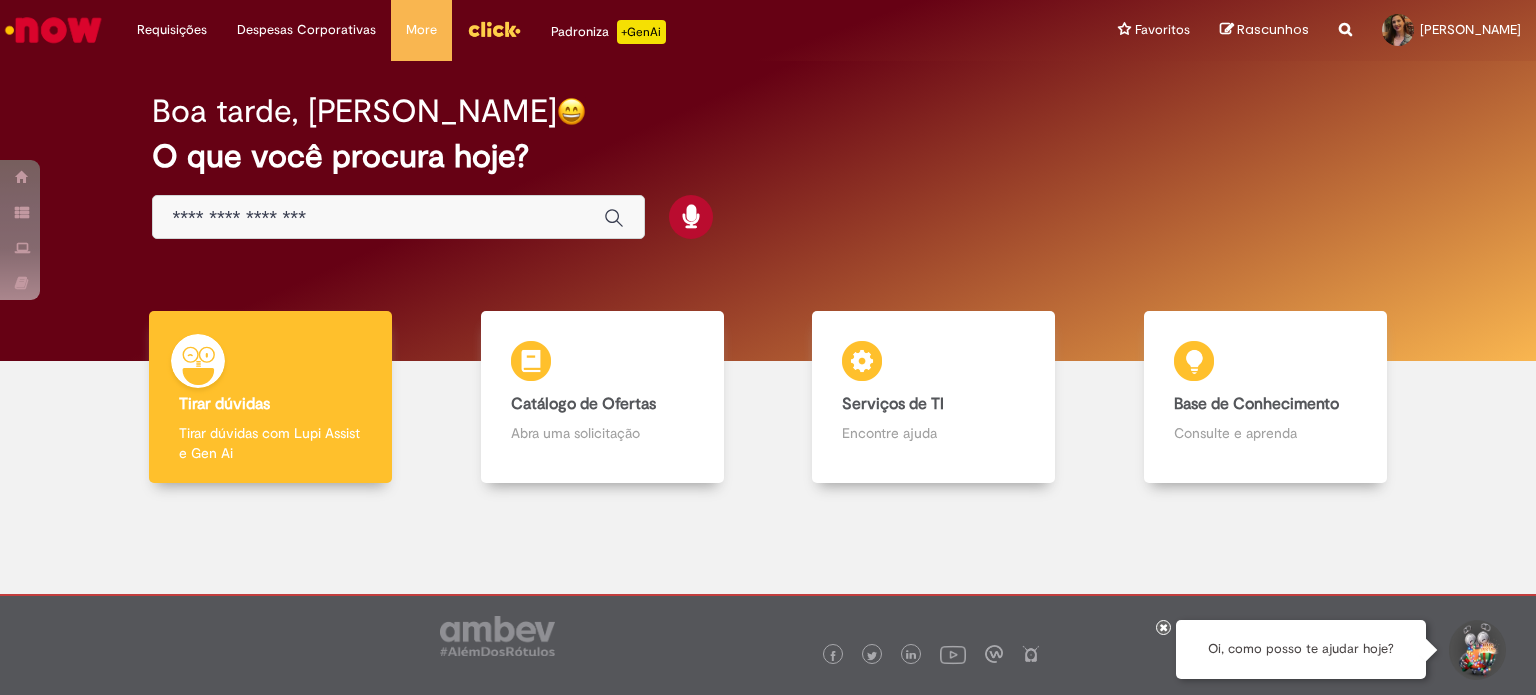 click at bounding box center [378, 218] 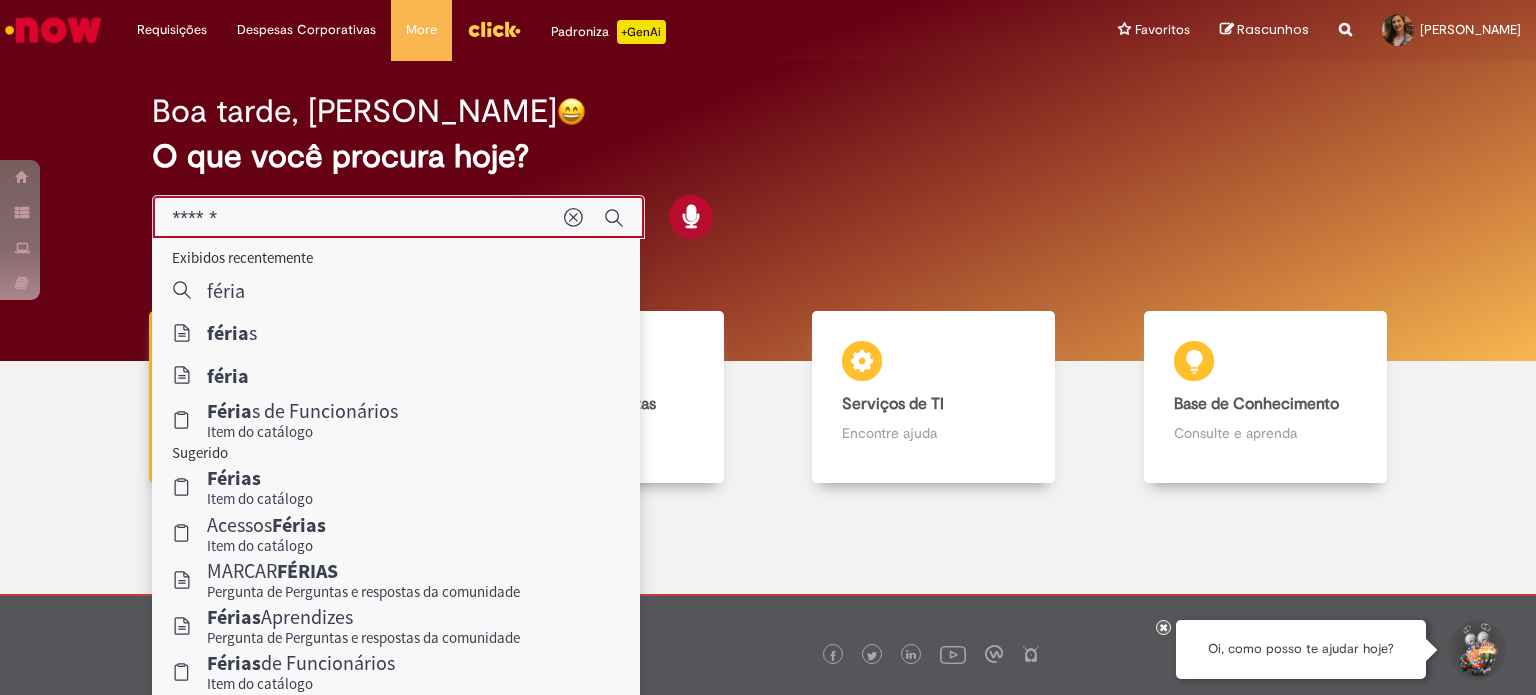 type on "******" 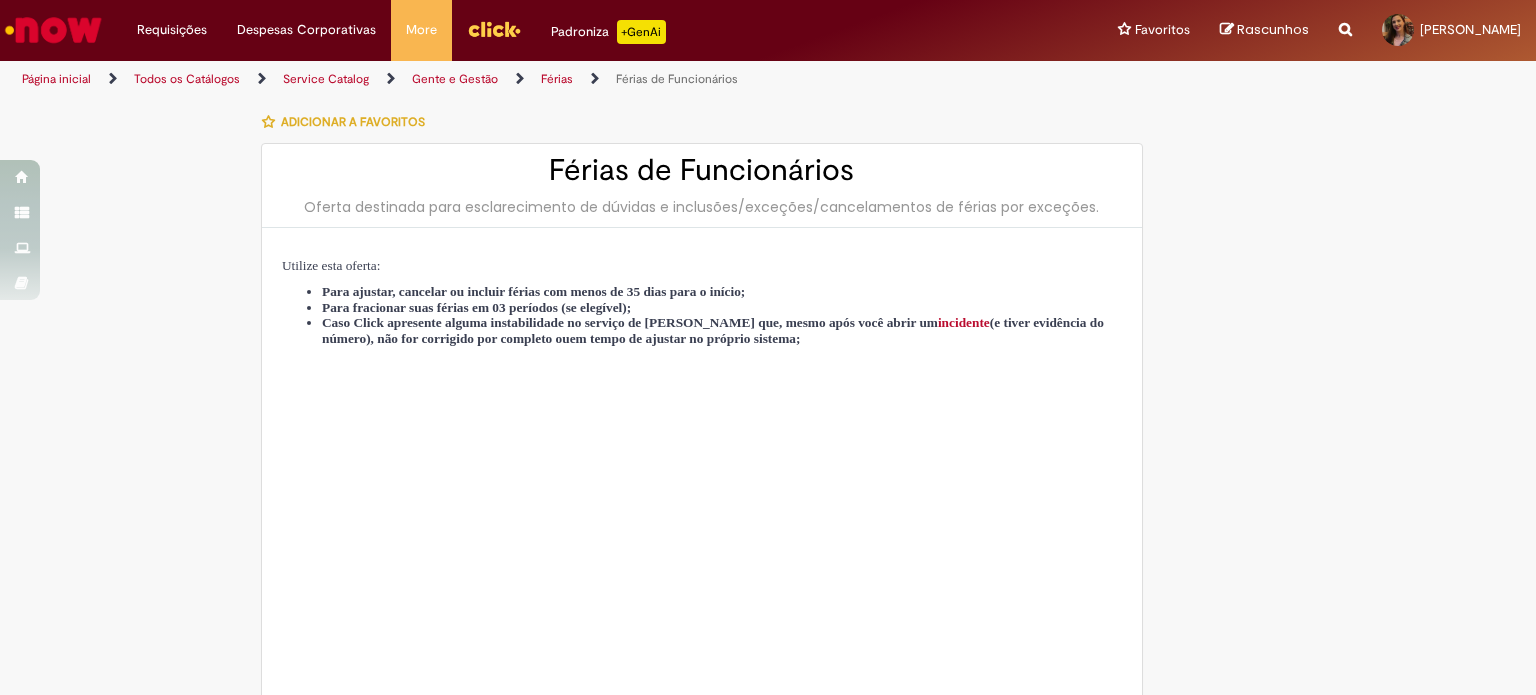 type on "********" 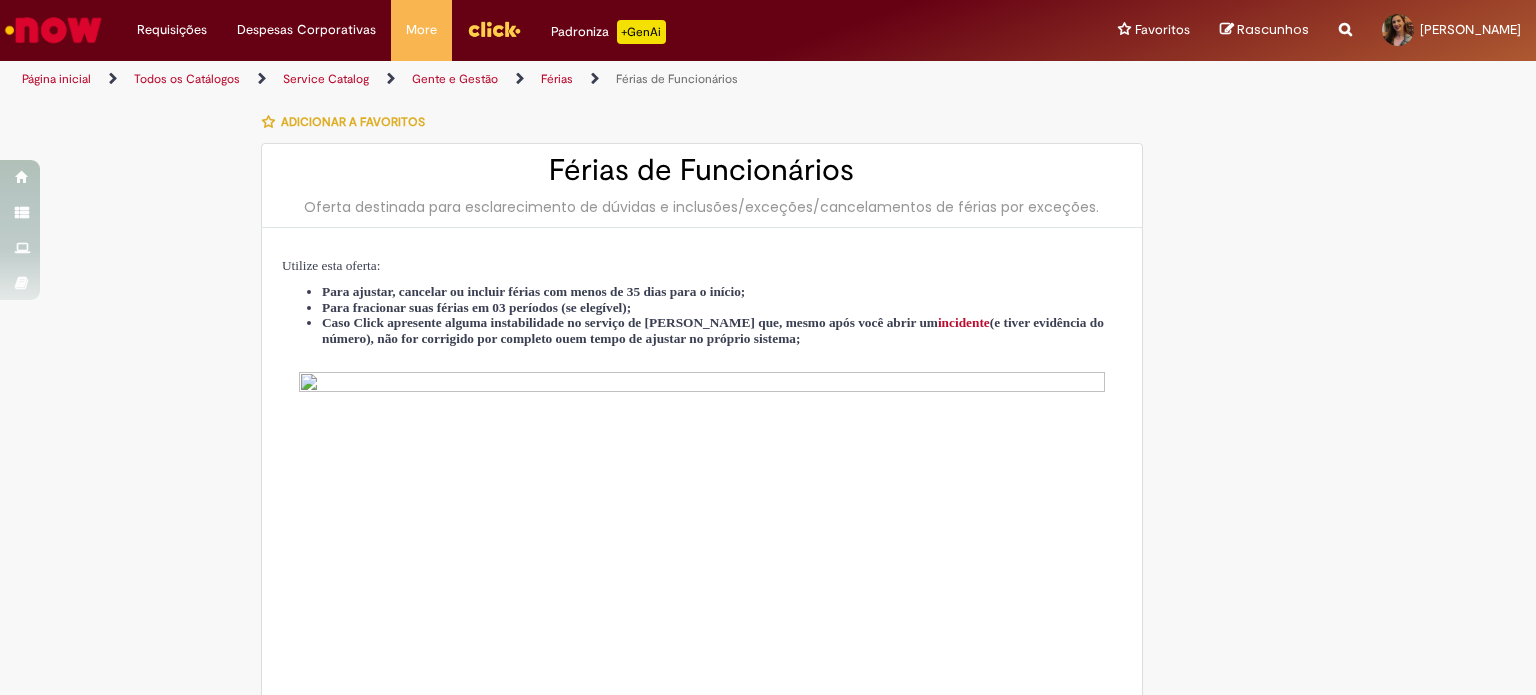 type on "**********" 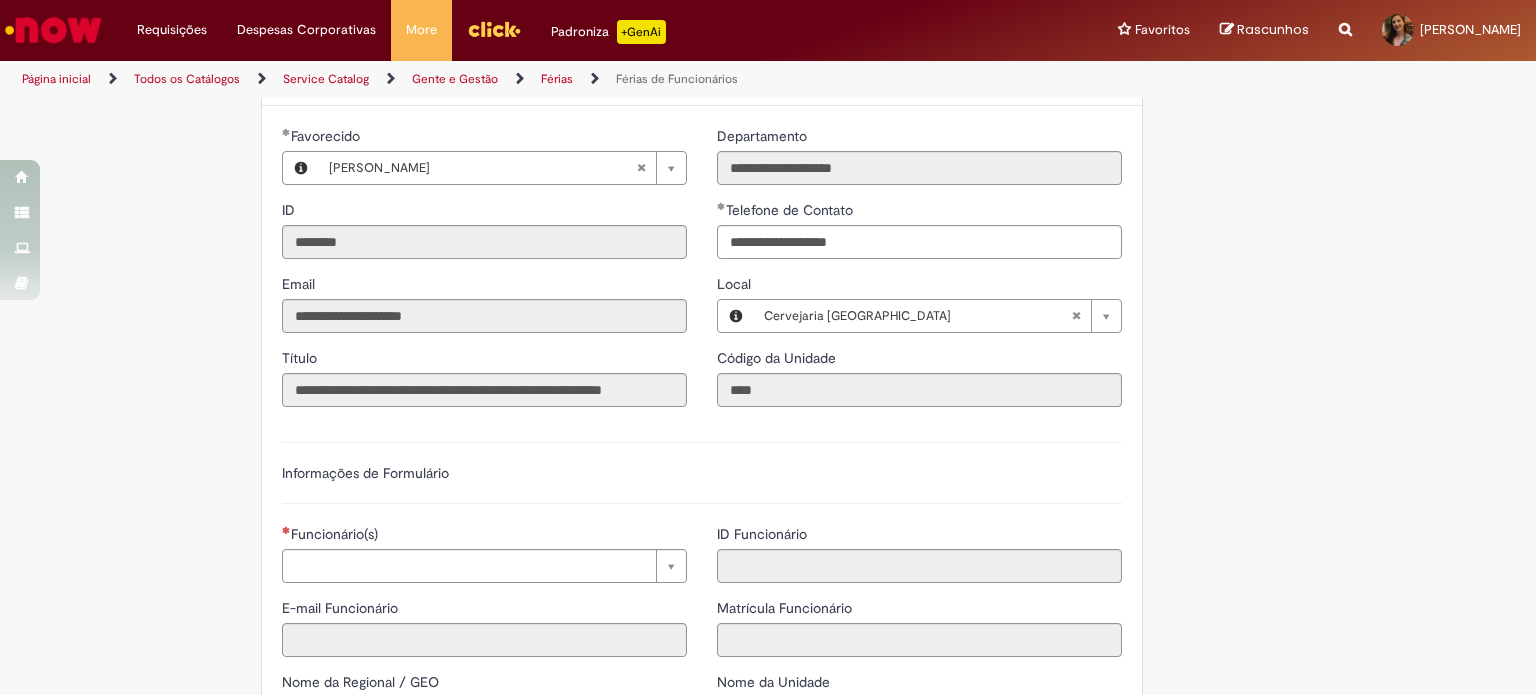 scroll, scrollTop: 1000, scrollLeft: 0, axis: vertical 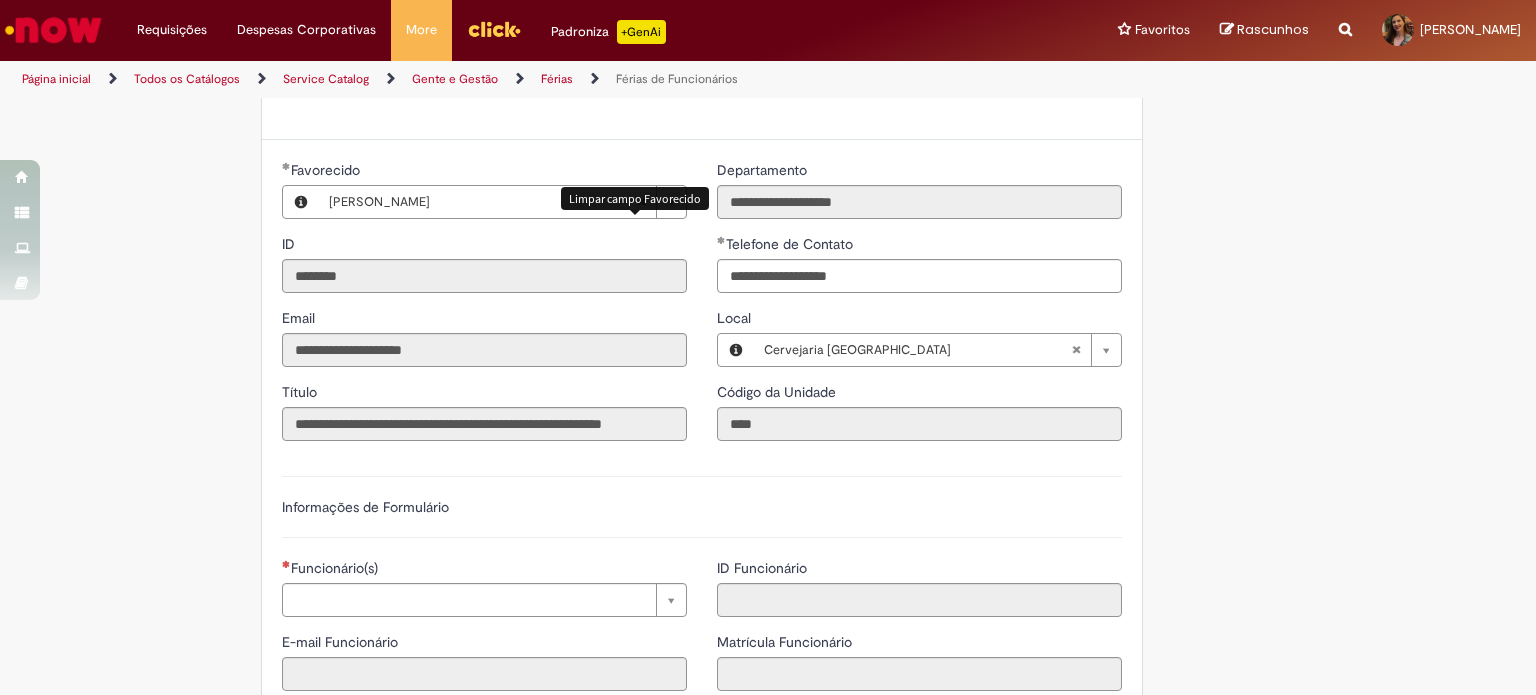click at bounding box center (641, 202) 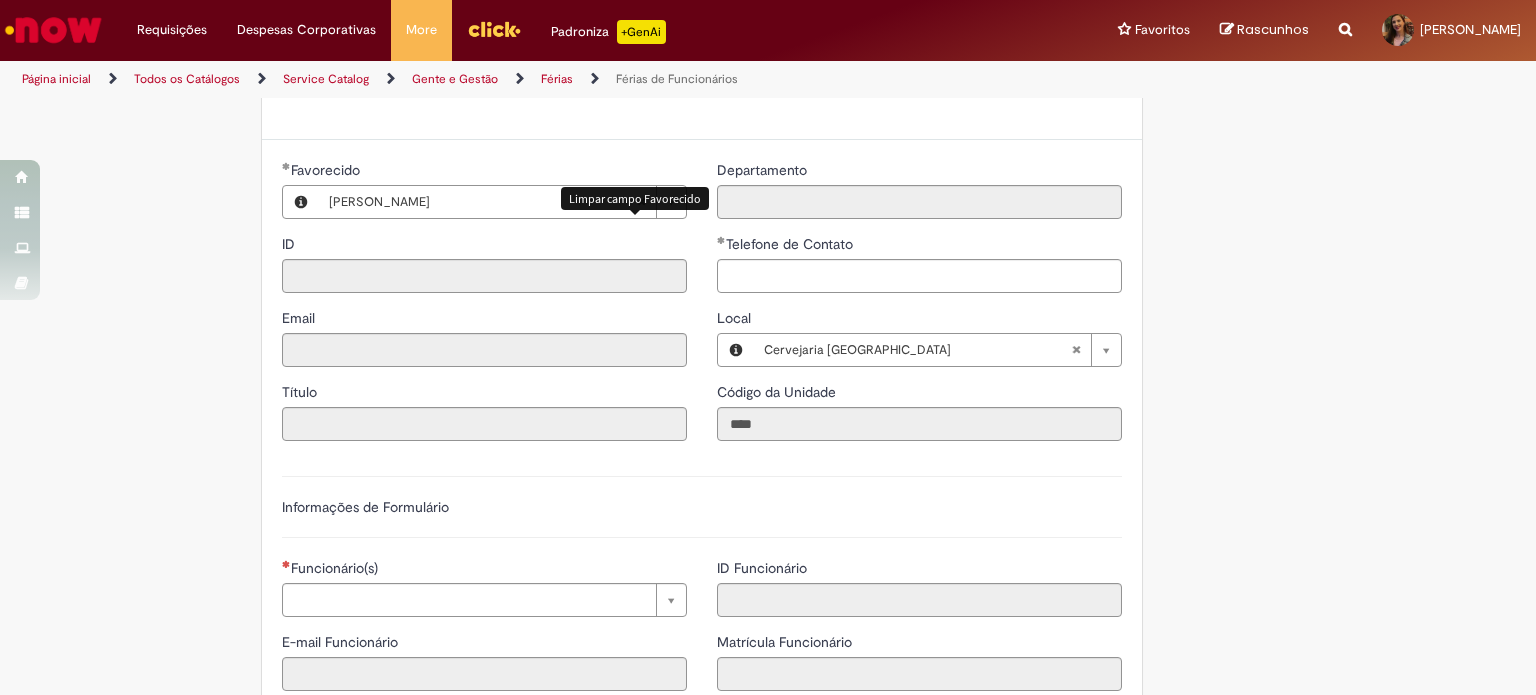 type 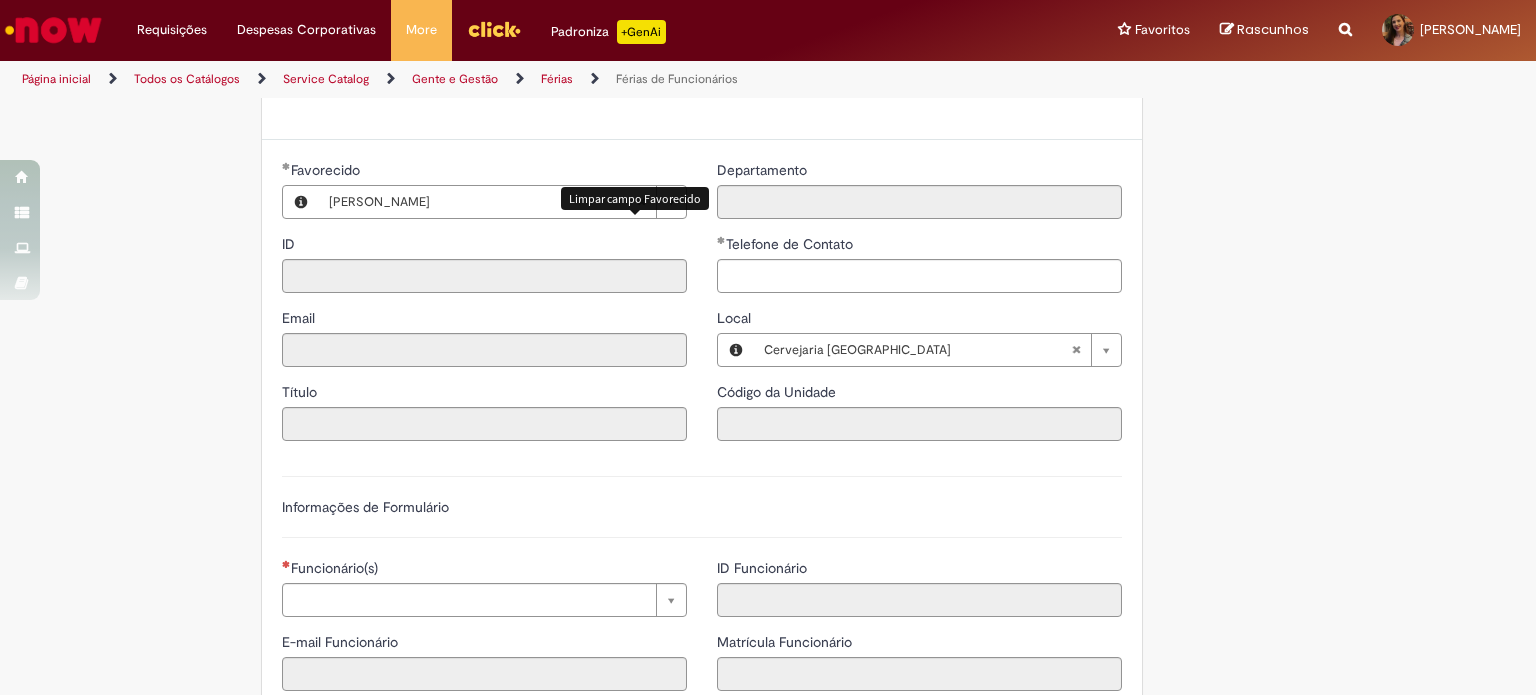 scroll, scrollTop: 0, scrollLeft: 0, axis: both 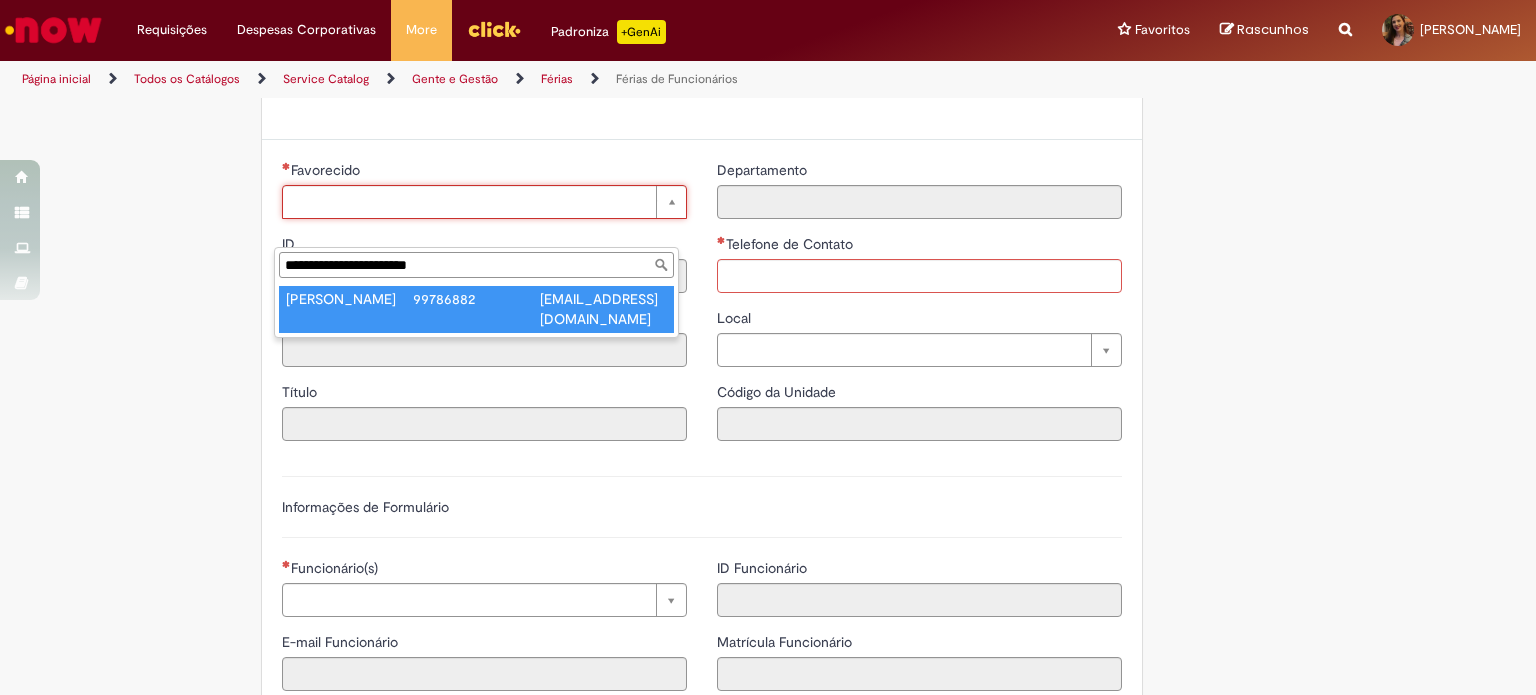 type on "**********" 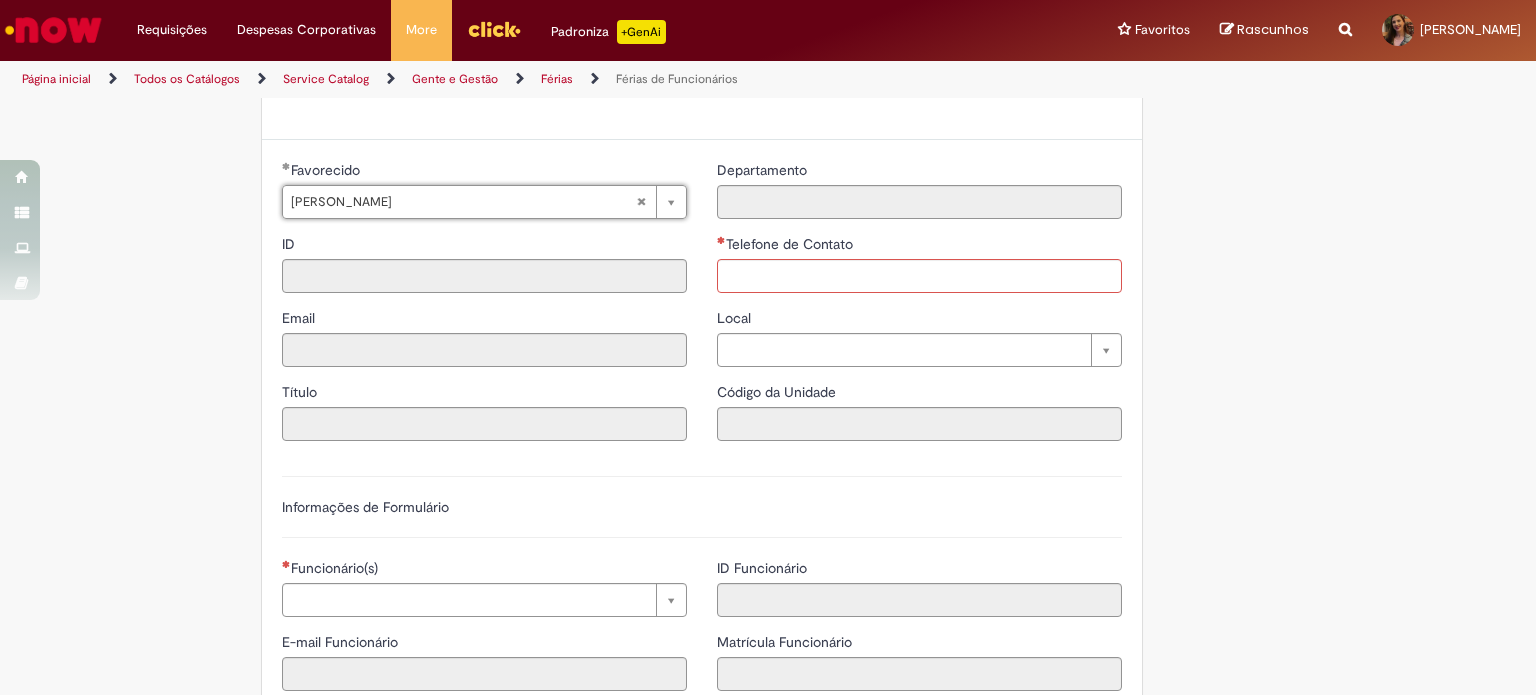 type on "********" 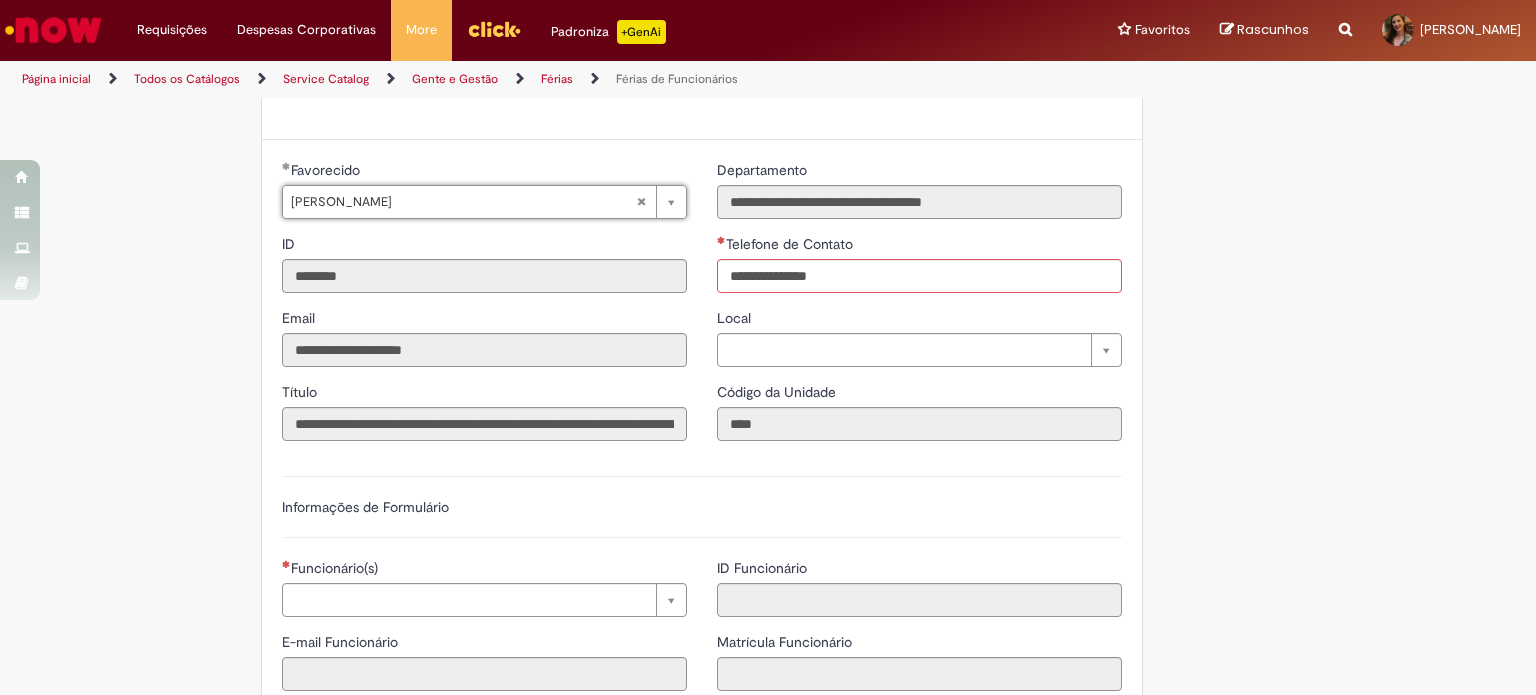 type 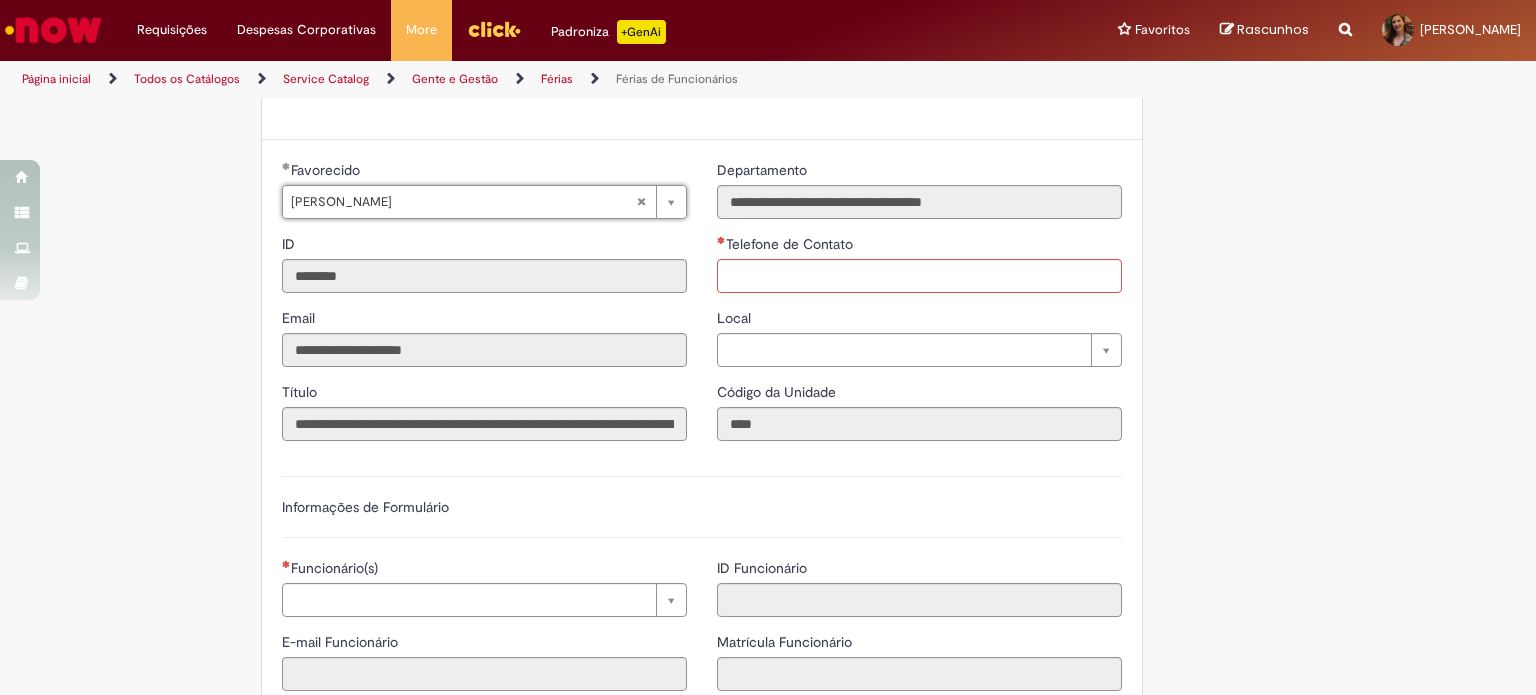 type on "**********" 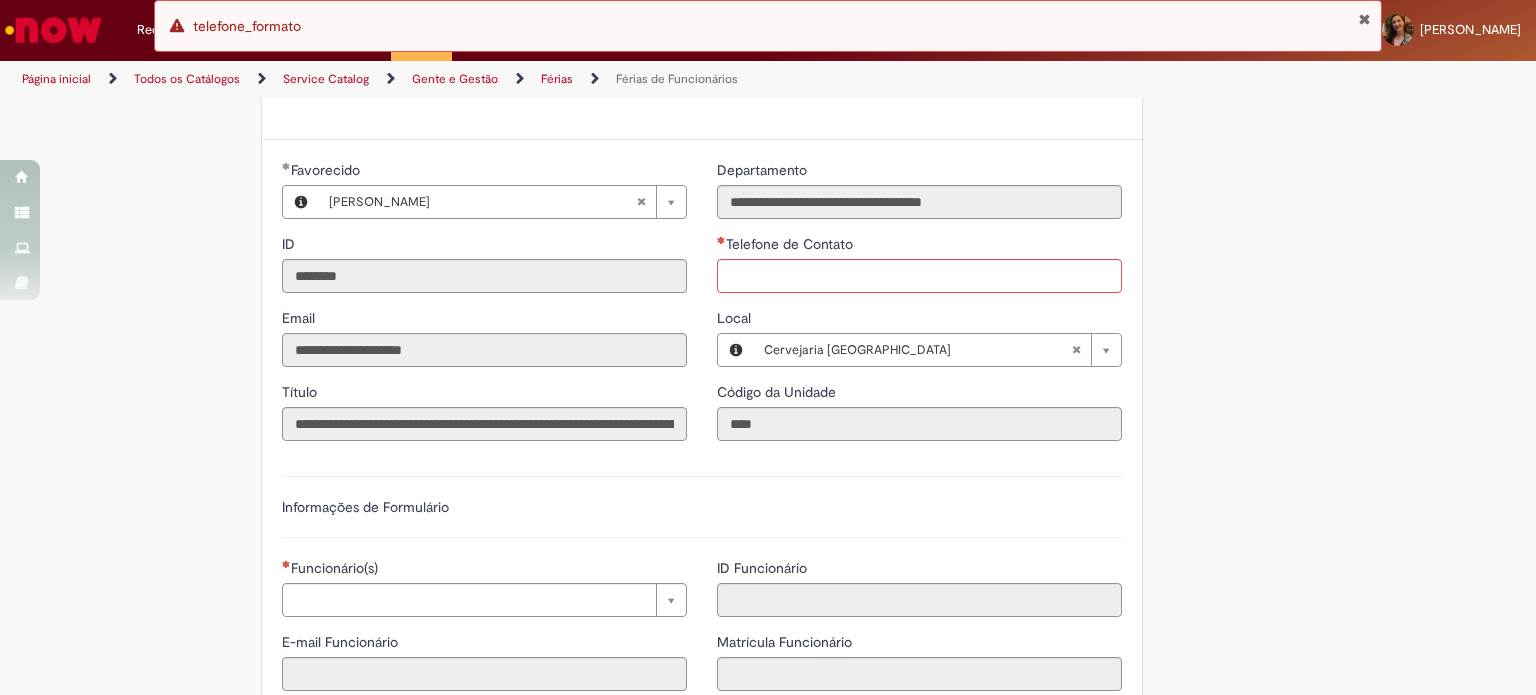 click on "**********" at bounding box center (702, 507) 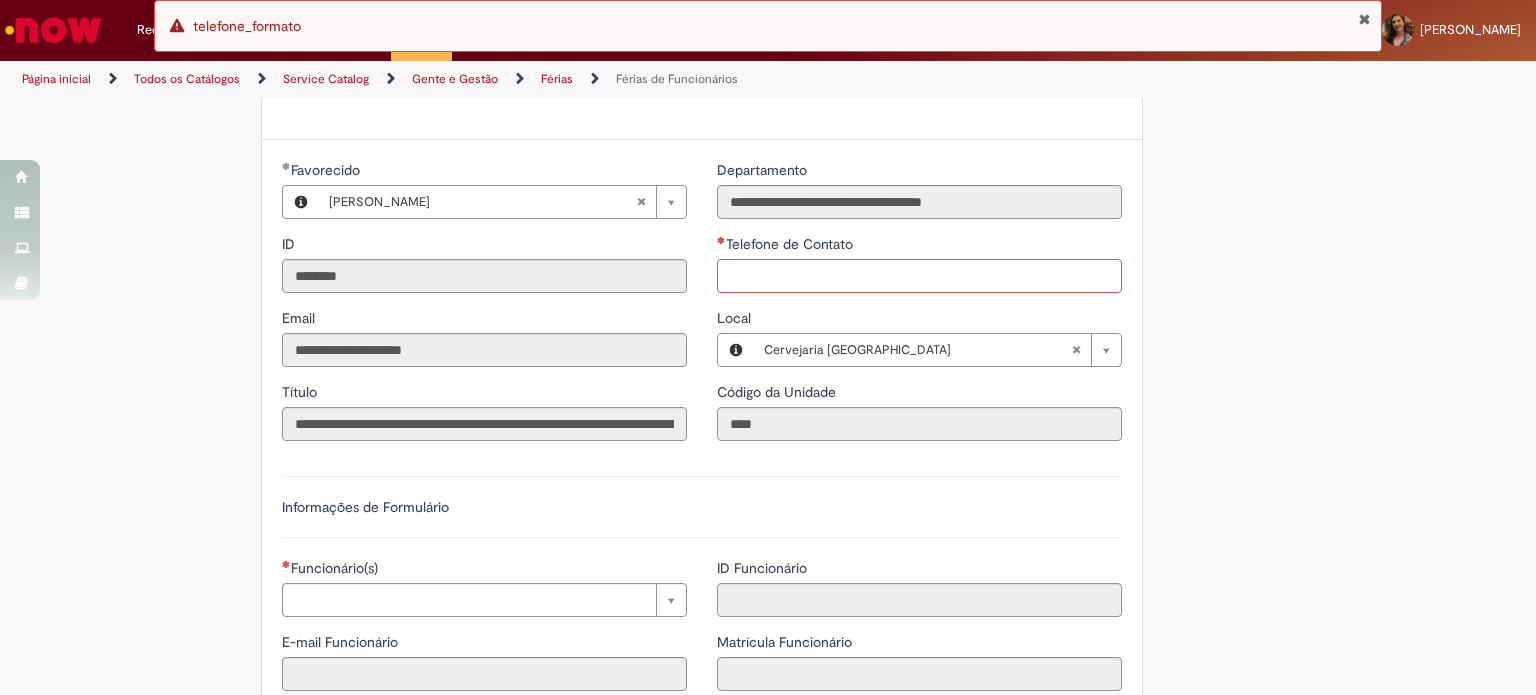 click on "Telefone de Contato" at bounding box center [919, 276] 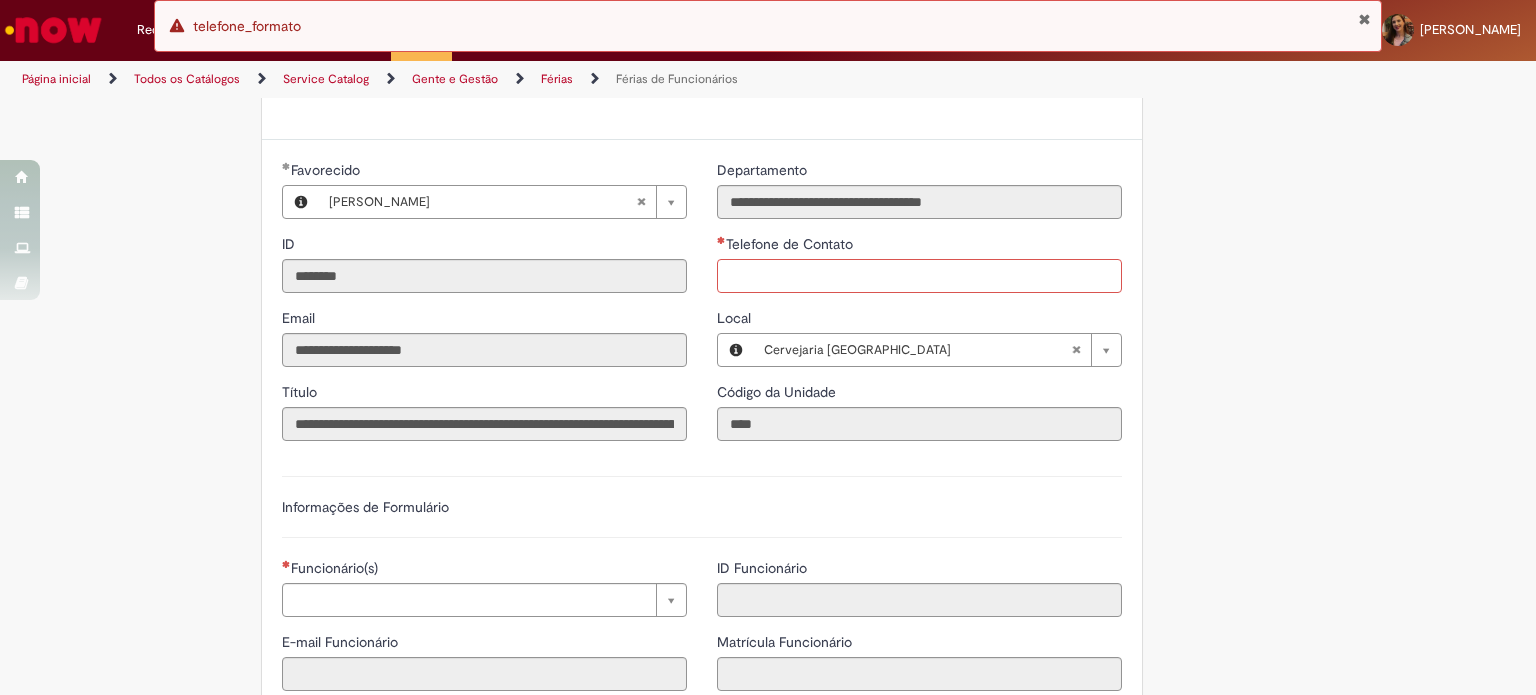 paste on "**********" 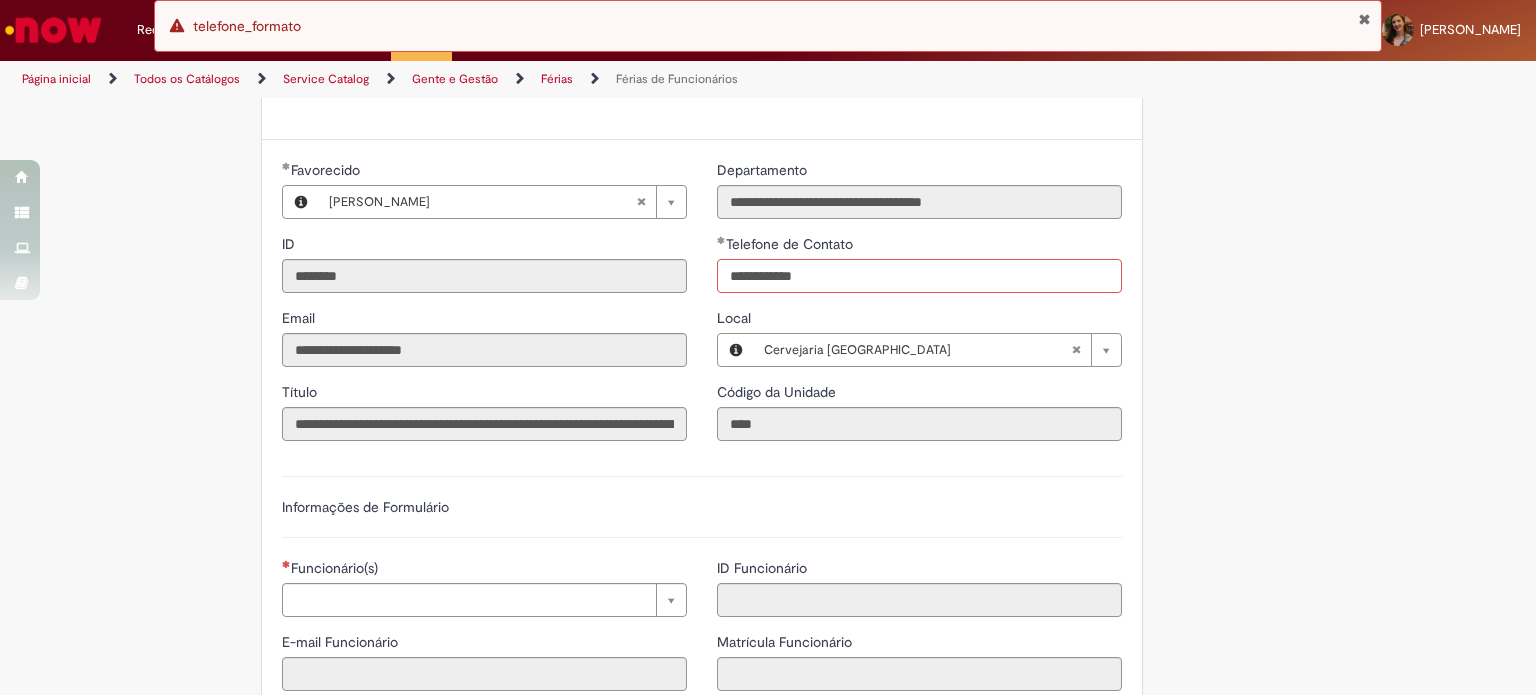 click on "**********" at bounding box center [919, 276] 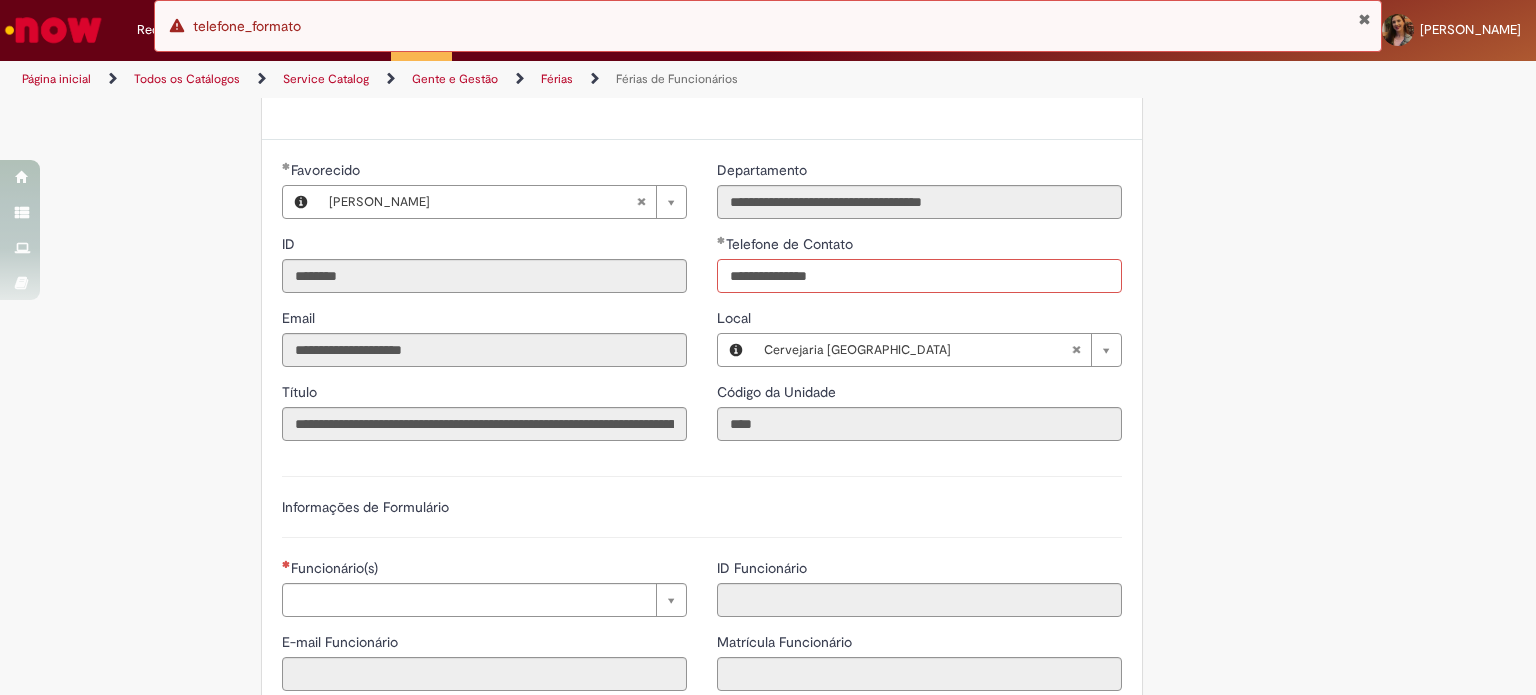 type on "**********" 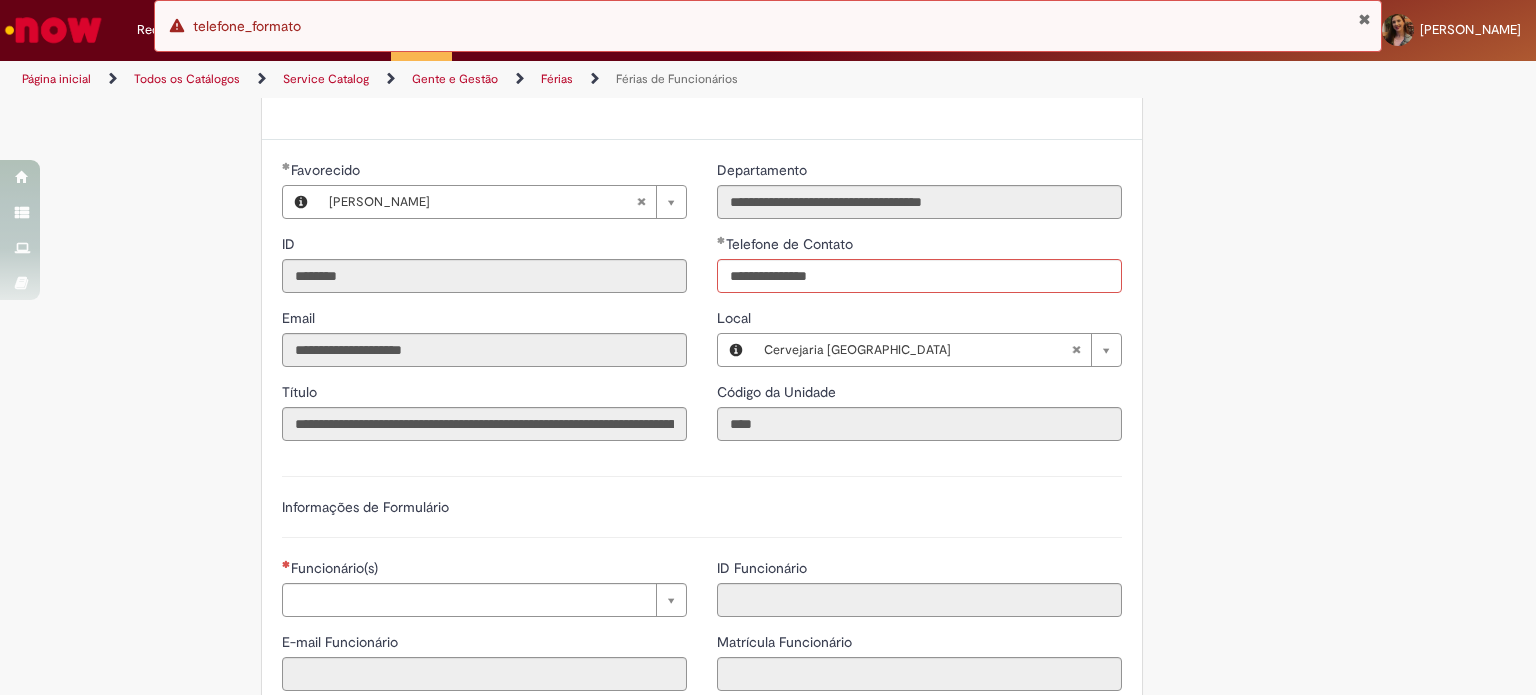 click on "Adicionar a Favoritos
Férias de Funcionários
Oferta destinada para esclarecimento de dúvidas e inclusões/exceções/cancelamentos de férias por exceções.
Utilize esta oferta:
Para ajustar, cancelar ou incluir férias com menos de 35 dias para o início;
Para fracionar suas férias em 03 períodos (se elegível);
Caso Click apresente alguma instabilidade no serviço de Férias que, mesmo após você abrir um  incidente  (e tiver evidência do número), não for corrigido por completo ou  em tempo de ajustar no próprio sistema;
> Para incluir, alterar ou cancelar Férias dentro do prazo de 35 dias de antecedência, é só acessar  Portal Click  > Você > Férias; > Para acessar a Diretriz de Férias, basta  clicar aqui
> Ficou com dúvidas sobre Férias via Termo? É só acessar a   FAQ – Fluxo de alteração de férias por exceção no Click Dúvidas Trabalhistas ." at bounding box center [768, 236] 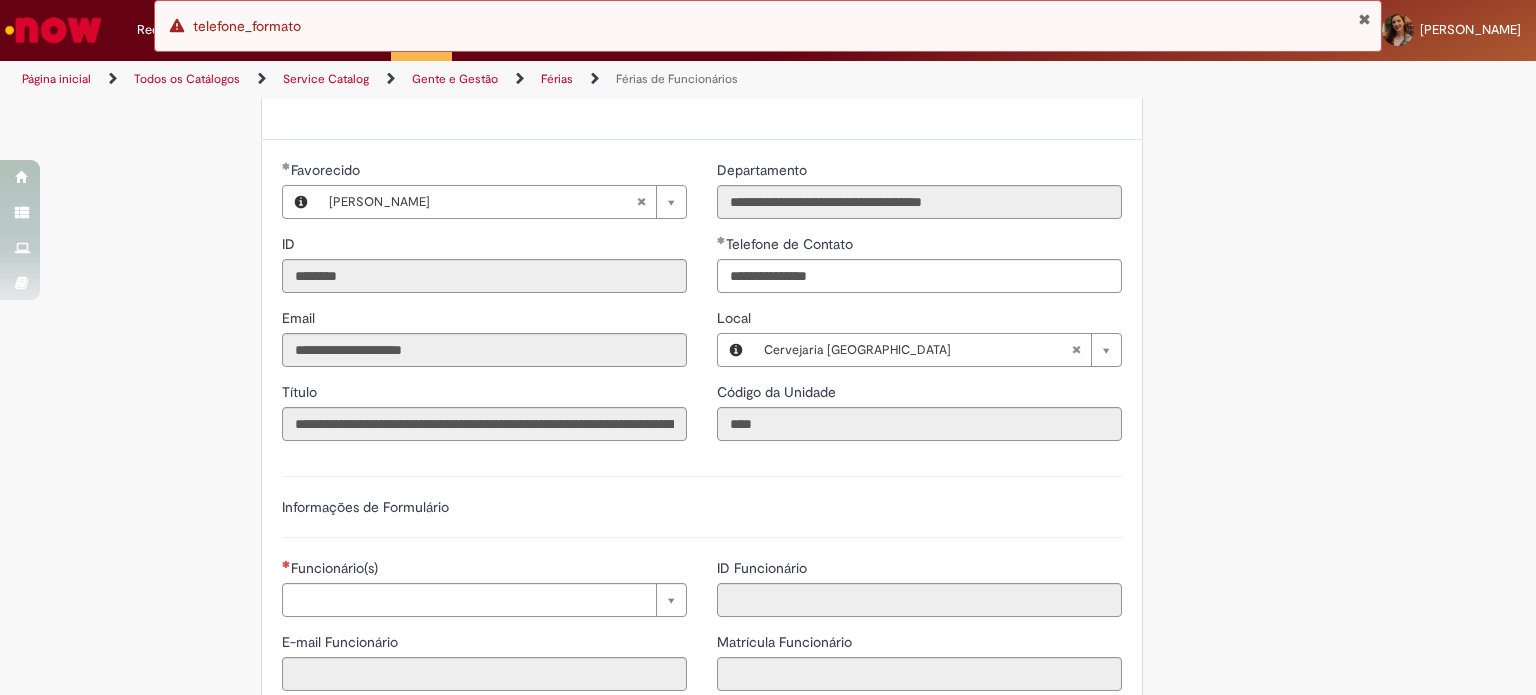 drag, startPoint x: 1363, startPoint y: 16, endPoint x: 1328, endPoint y: 76, distance: 69.46222 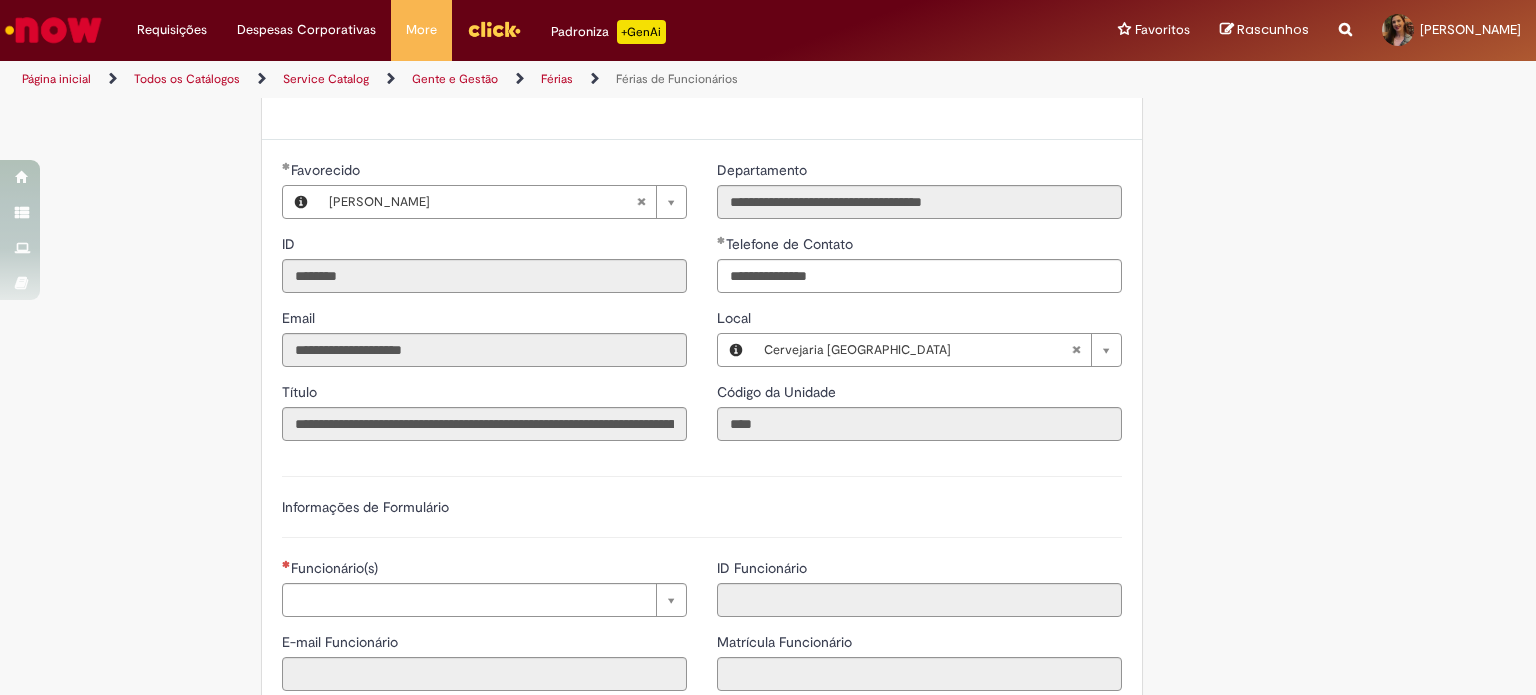 click on "Adicionar a Favoritos
Férias de Funcionários
Oferta destinada para esclarecimento de dúvidas e inclusões/exceções/cancelamentos de férias por exceções.
Utilize esta oferta:
Para ajustar, cancelar ou incluir férias com menos de 35 dias para o início;
Para fracionar suas férias em 03 períodos (se elegível);
Caso Click apresente alguma instabilidade no serviço de Férias que, mesmo após você abrir um  incidente  (e tiver evidência do número), não for corrigido por completo ou  em tempo de ajustar no próprio sistema;
> Para incluir, alterar ou cancelar Férias dentro do prazo de 35 dias de antecedência, é só acessar  Portal Click  > Você > Férias; > Para acessar a Diretriz de Férias, basta  clicar aqui
> Ficou com dúvidas sobre Férias via Termo? É só acessar a   FAQ – Fluxo de alteração de férias por exceção no Click Dúvidas Trabalhistas ." at bounding box center (768, 236) 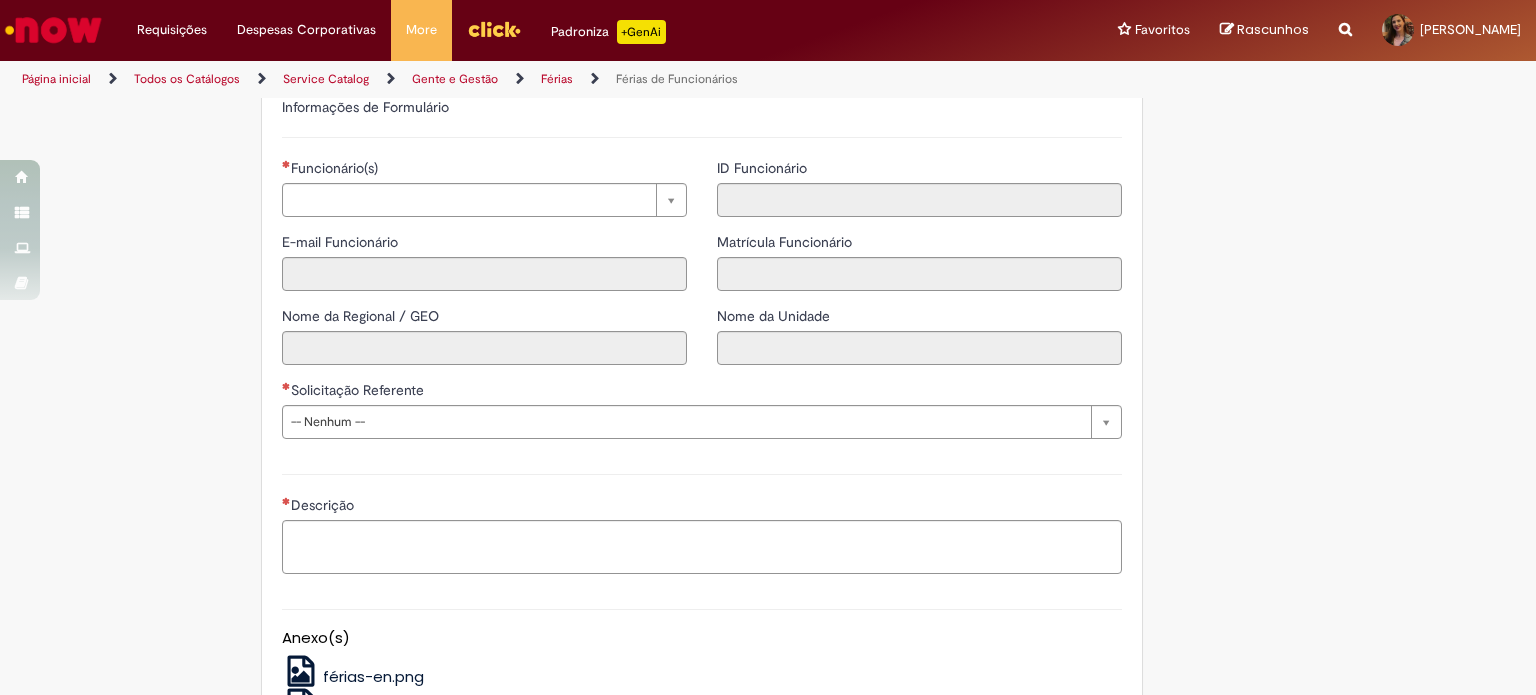 scroll, scrollTop: 1300, scrollLeft: 0, axis: vertical 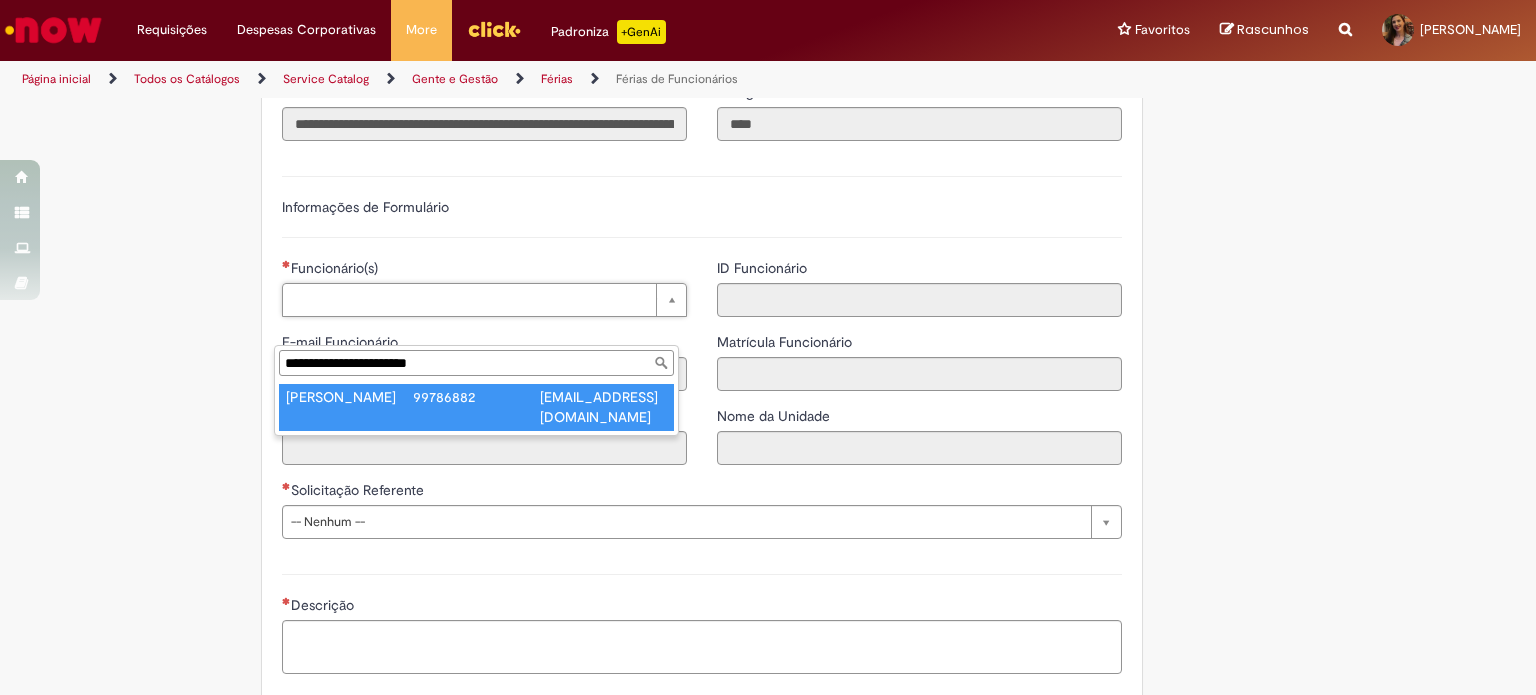 type on "**********" 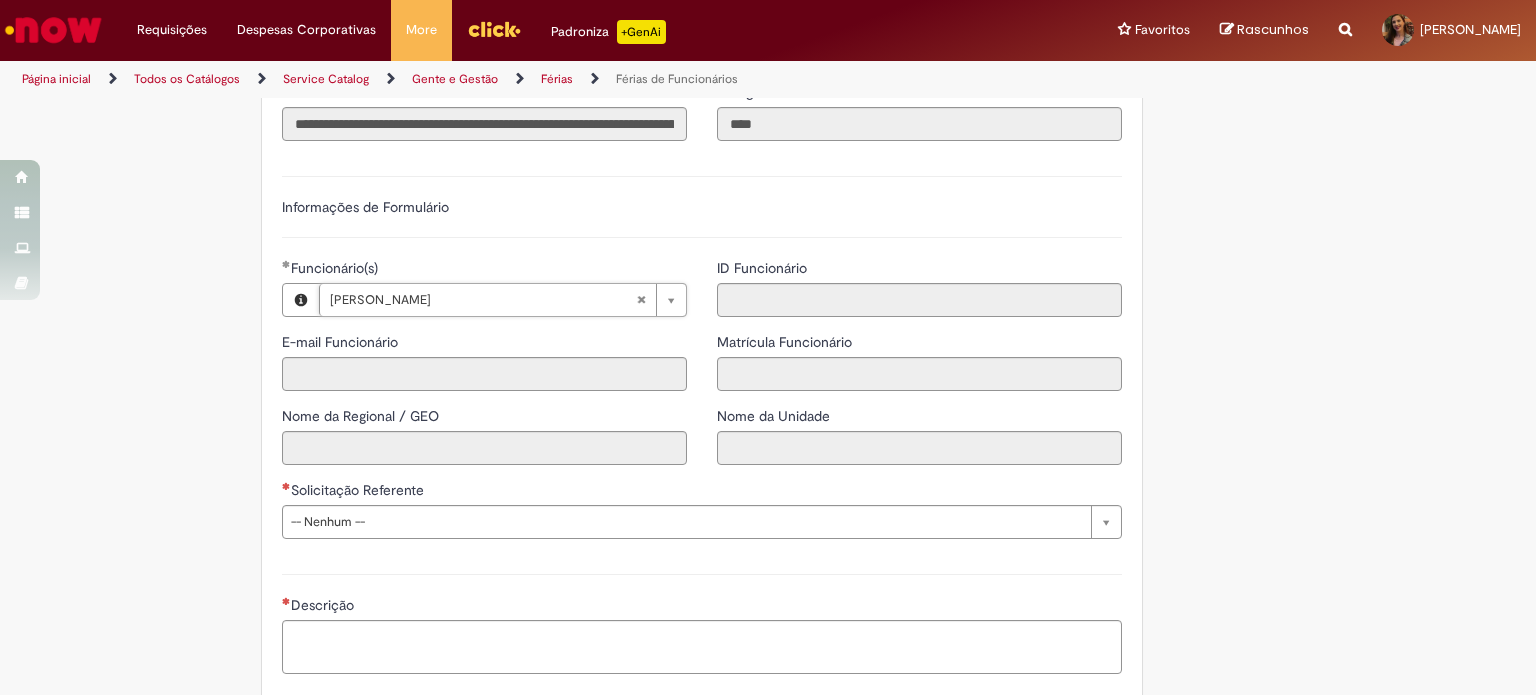 type on "**********" 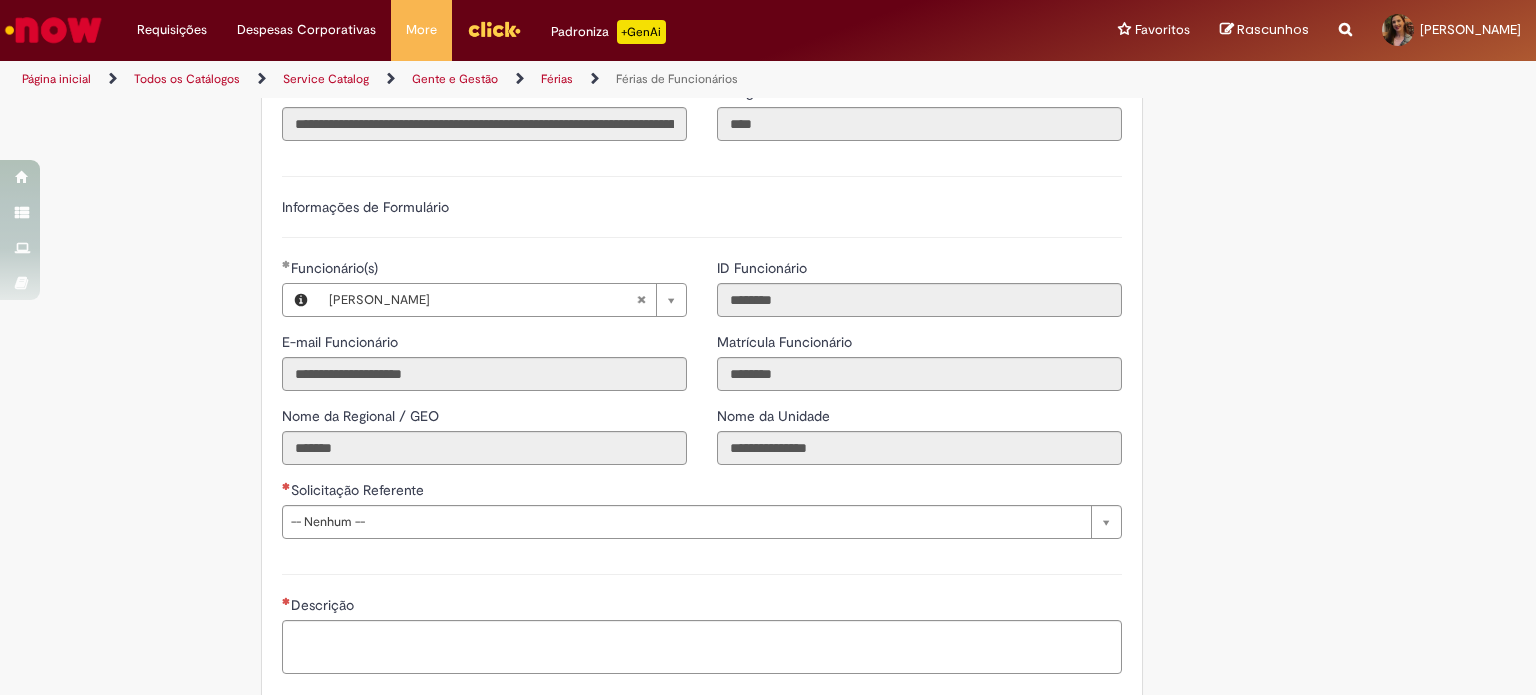 click on "Adicionar a Favoritos
Férias de Funcionários
Oferta destinada para esclarecimento de dúvidas e inclusões/exceções/cancelamentos de férias por exceções.
Utilize esta oferta:
Para ajustar, cancelar ou incluir férias com menos de 35 dias para o início;
Para fracionar suas férias em 03 períodos (se elegível);
Caso Click apresente alguma instabilidade no serviço de Férias que, mesmo após você abrir um  incidente  (e tiver evidência do número), não for corrigido por completo ou  em tempo de ajustar no próprio sistema;
> Para incluir, alterar ou cancelar Férias dentro do prazo de 35 dias de antecedência, é só acessar  Portal Click  > Você > Férias; > Para acessar a Diretriz de Férias, basta  clicar aqui
> Ficou com dúvidas sobre Férias via Termo? É só acessar a   FAQ – Fluxo de alteração de férias por exceção no Click Dúvidas Trabalhistas ." at bounding box center [768, -64] 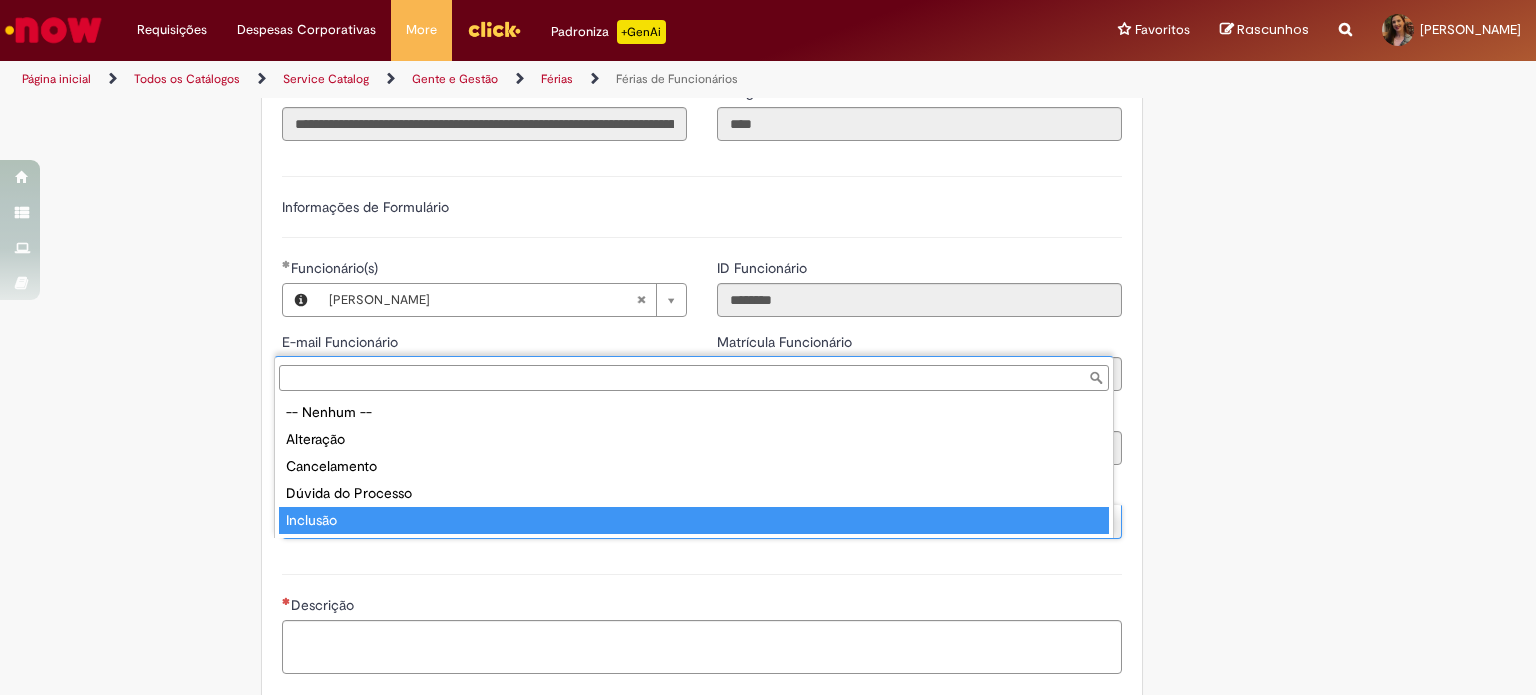 type on "********" 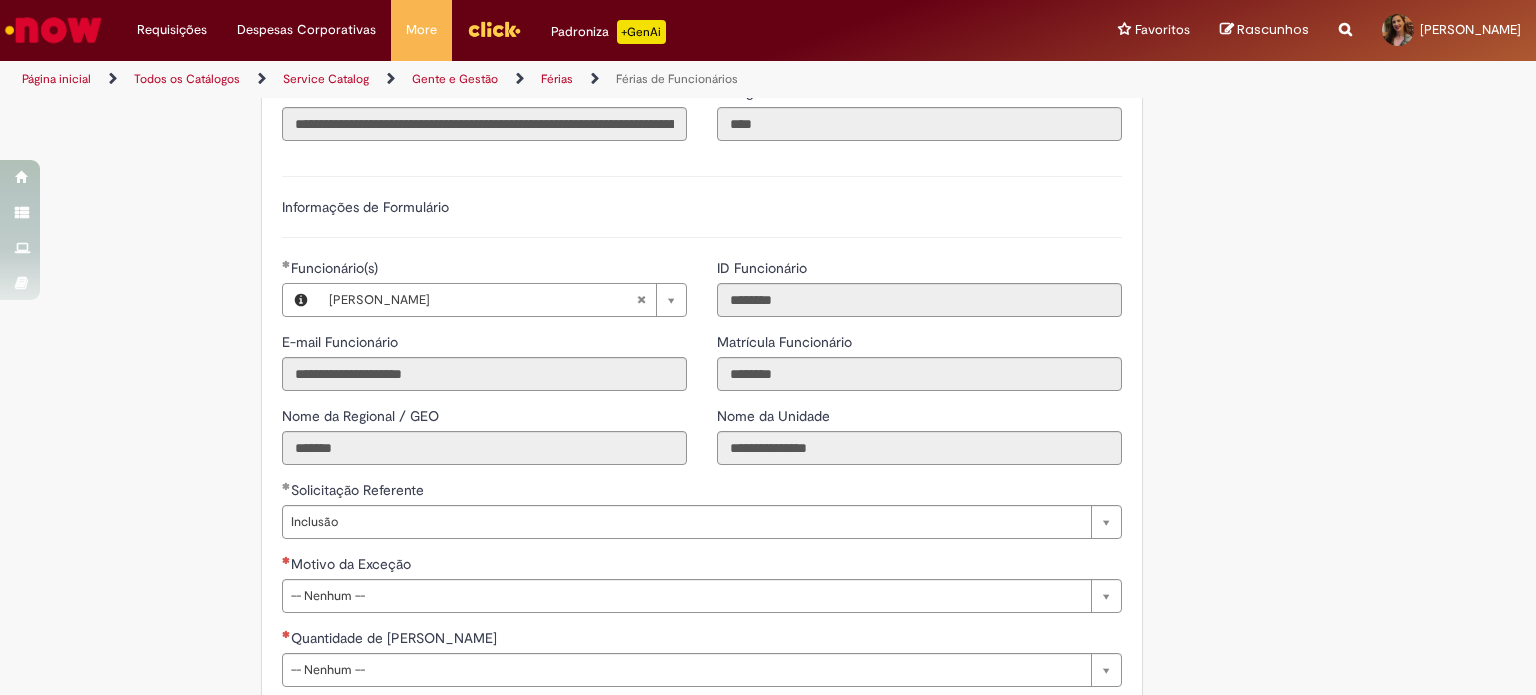 click on "Adicionar a Favoritos
Férias de Funcionários
Oferta destinada para esclarecimento de dúvidas e inclusões/exceções/cancelamentos de férias por exceções.
Utilize esta oferta:
Para ajustar, cancelar ou incluir férias com menos de 35 dias para o início;
Para fracionar suas férias em 03 períodos (se elegível);
Caso Click apresente alguma instabilidade no serviço de Férias que, mesmo após você abrir um  incidente  (e tiver evidência do número), não for corrigido por completo ou  em tempo de ajustar no próprio sistema;
> Para incluir, alterar ou cancelar Férias dentro do prazo de 35 dias de antecedência, é só acessar  Portal Click  > Você > Férias; > Para acessar a Diretriz de Férias, basta  clicar aqui
> Ficou com dúvidas sobre Férias via Termo? É só acessar a   FAQ – Fluxo de alteração de férias por exceção no Click  ou abrir chamado na oferta  ." at bounding box center [670, 47] 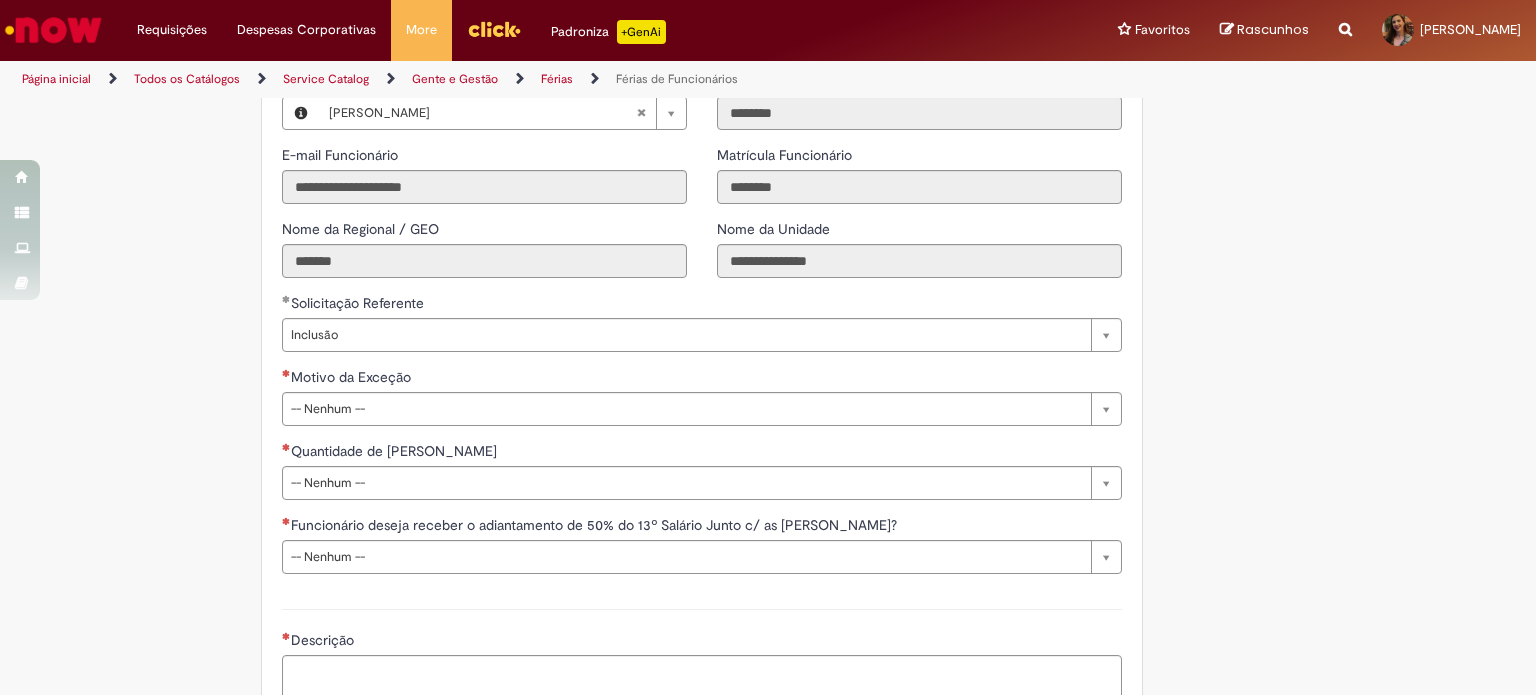 scroll, scrollTop: 1500, scrollLeft: 0, axis: vertical 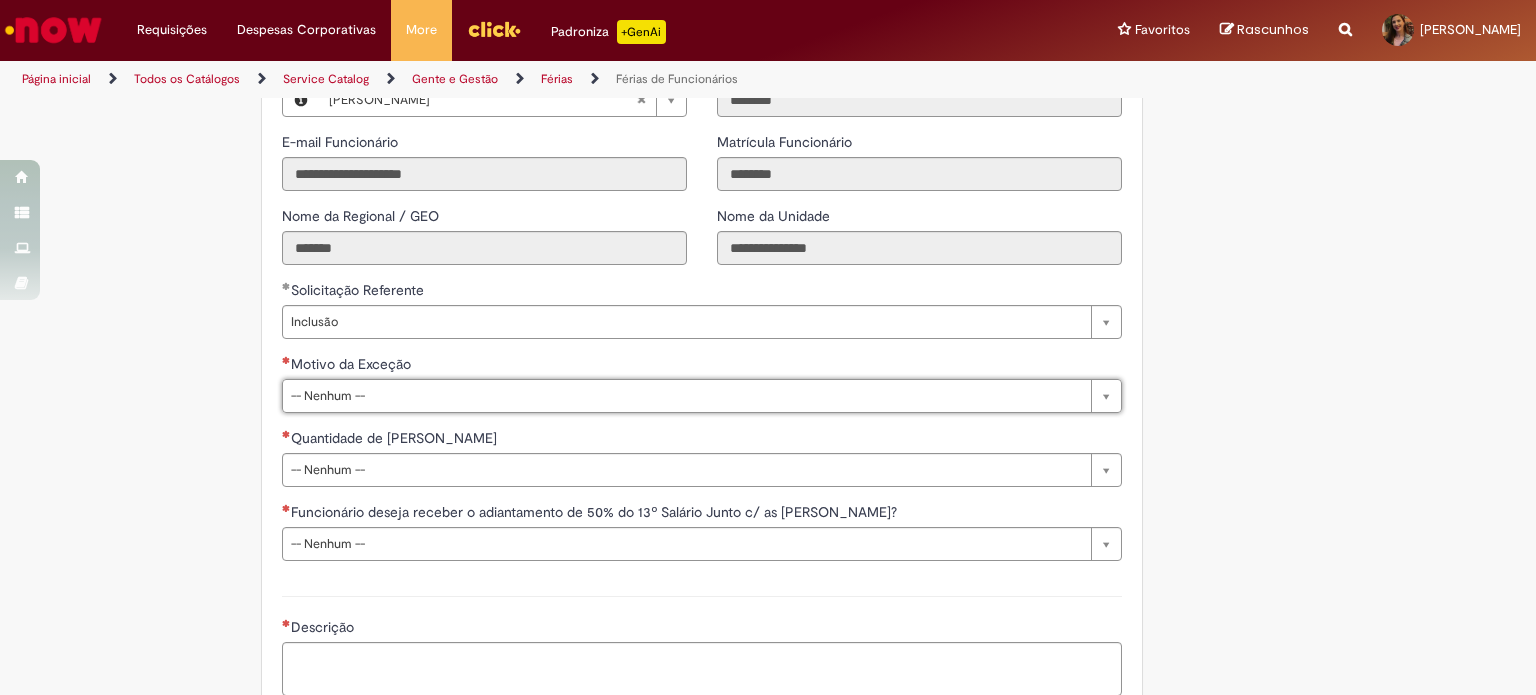 click on "Adicionar a Favoritos
Férias de Funcionários
Oferta destinada para esclarecimento de dúvidas e inclusões/exceções/cancelamentos de férias por exceções.
Utilize esta oferta:
Para ajustar, cancelar ou incluir férias com menos de 35 dias para o início;
Para fracionar suas férias em 03 períodos (se elegível);
Caso Click apresente alguma instabilidade no serviço de Férias que, mesmo após você abrir um  incidente  (e tiver evidência do número), não for corrigido por completo ou  em tempo de ajustar no próprio sistema;
> Para incluir, alterar ou cancelar Férias dentro do prazo de 35 dias de antecedência, é só acessar  Portal Click  > Você > Férias; > Para acessar a Diretriz de Férias, basta  clicar aqui
> Ficou com dúvidas sobre Férias via Termo? É só acessar a   FAQ – Fluxo de alteração de férias por exceção no Click  ou abrir chamado na oferta  ." at bounding box center (670, -153) 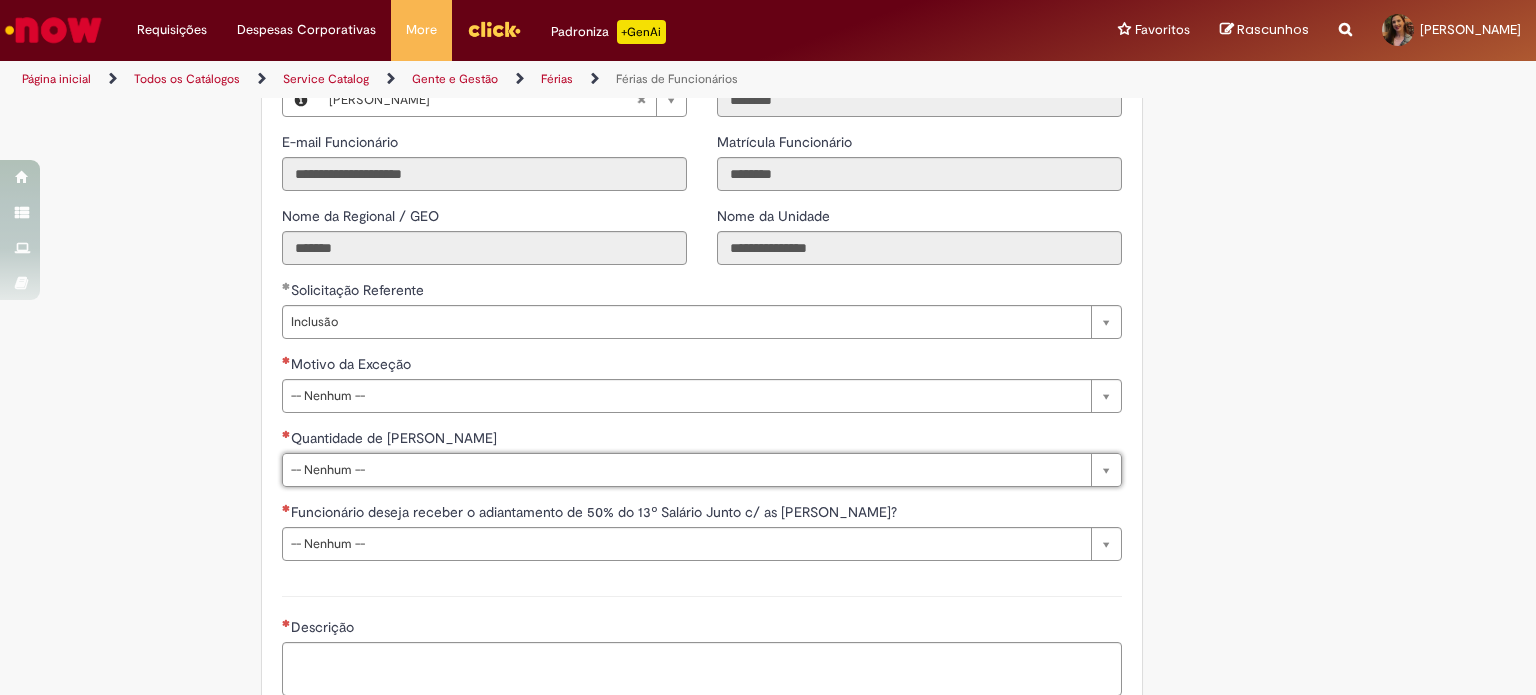 click on "Adicionar a Favoritos
Férias de Funcionários
Oferta destinada para esclarecimento de dúvidas e inclusões/exceções/cancelamentos de férias por exceções.
Utilize esta oferta:
Para ajustar, cancelar ou incluir férias com menos de 35 dias para o início;
Para fracionar suas férias em 03 períodos (se elegível);
Caso Click apresente alguma instabilidade no serviço de Férias que, mesmo após você abrir um  incidente  (e tiver evidência do número), não for corrigido por completo ou  em tempo de ajustar no próprio sistema;
> Para incluir, alterar ou cancelar Férias dentro do prazo de 35 dias de antecedência, é só acessar  Portal Click  > Você > Férias; > Para acessar a Diretriz de Férias, basta  clicar aqui
> Ficou com dúvidas sobre Férias via Termo? É só acessar a   FAQ – Fluxo de alteração de férias por exceção no Click  ou abrir chamado na oferta  ." at bounding box center (670, -153) 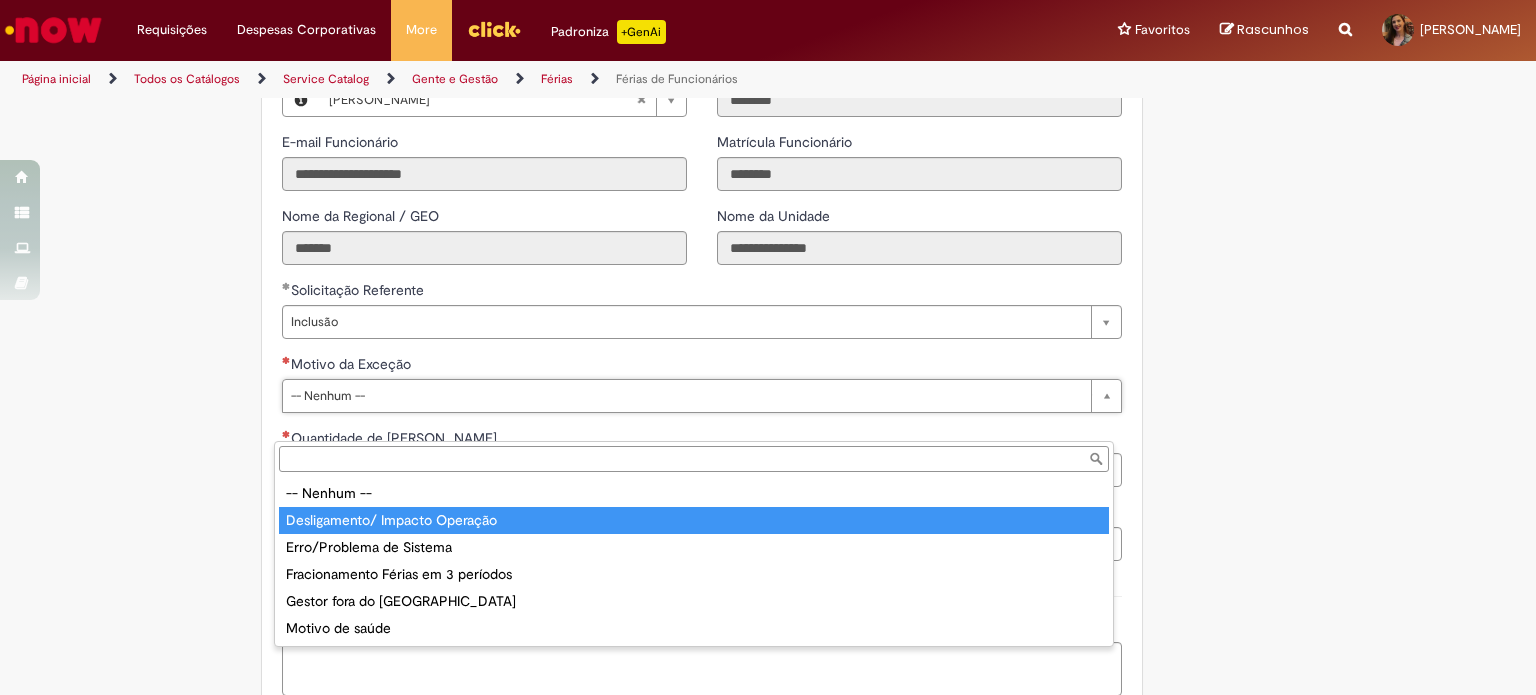 type on "**********" 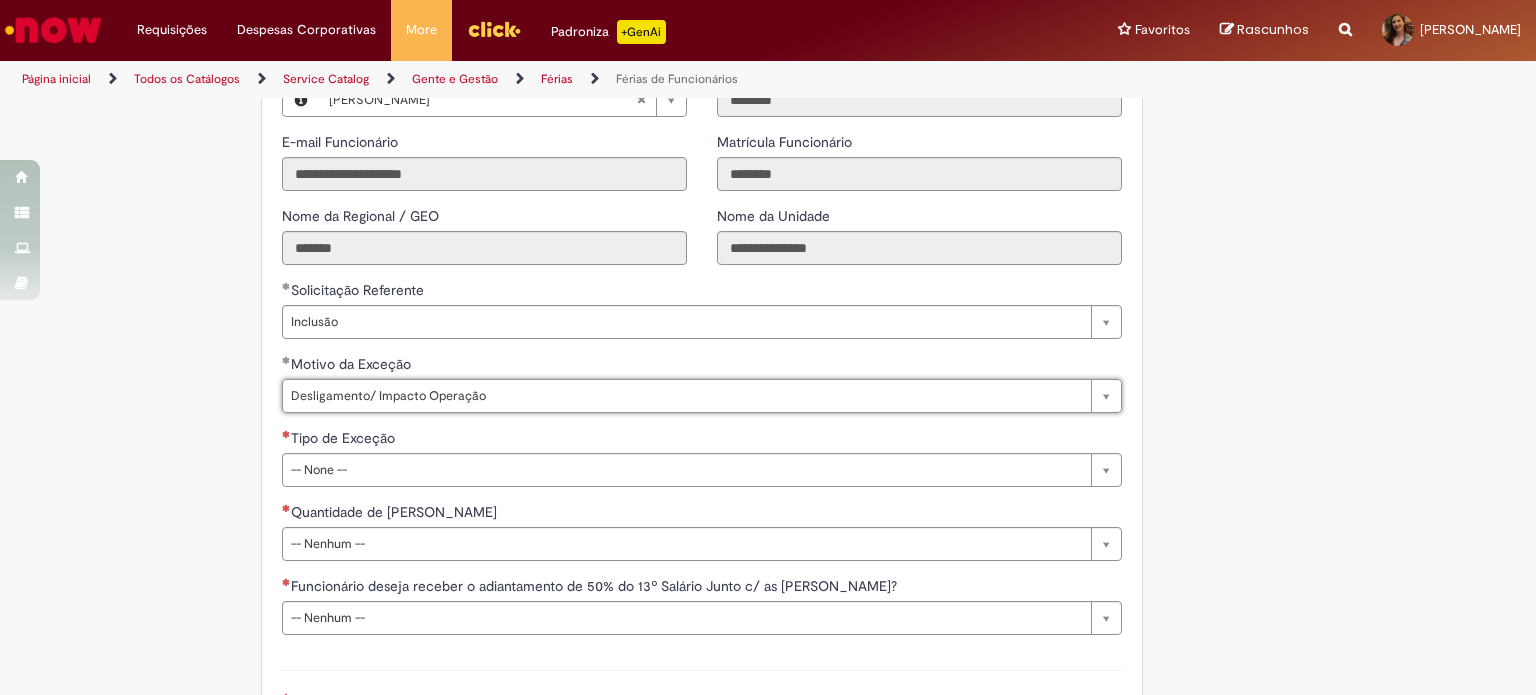 click on "Tipo de Exceção" at bounding box center (702, 440) 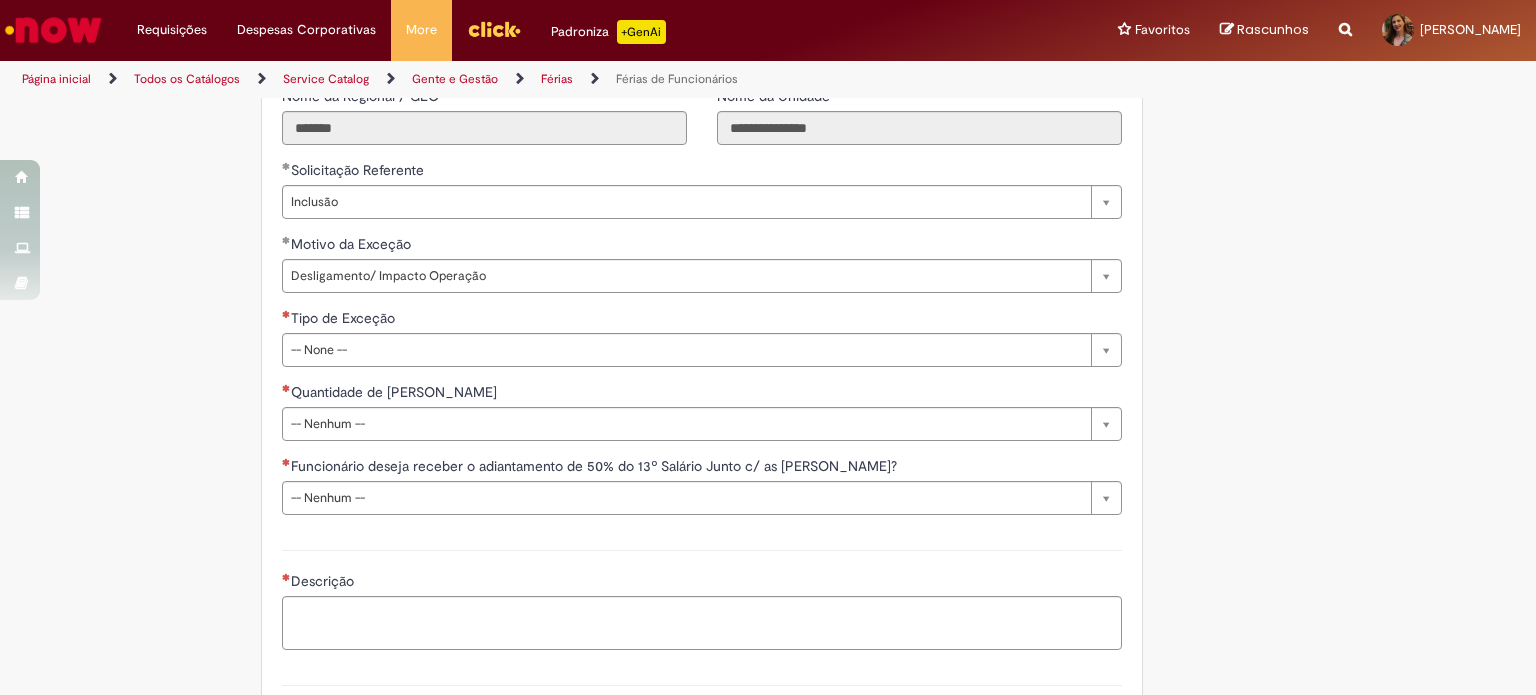 scroll, scrollTop: 1600, scrollLeft: 0, axis: vertical 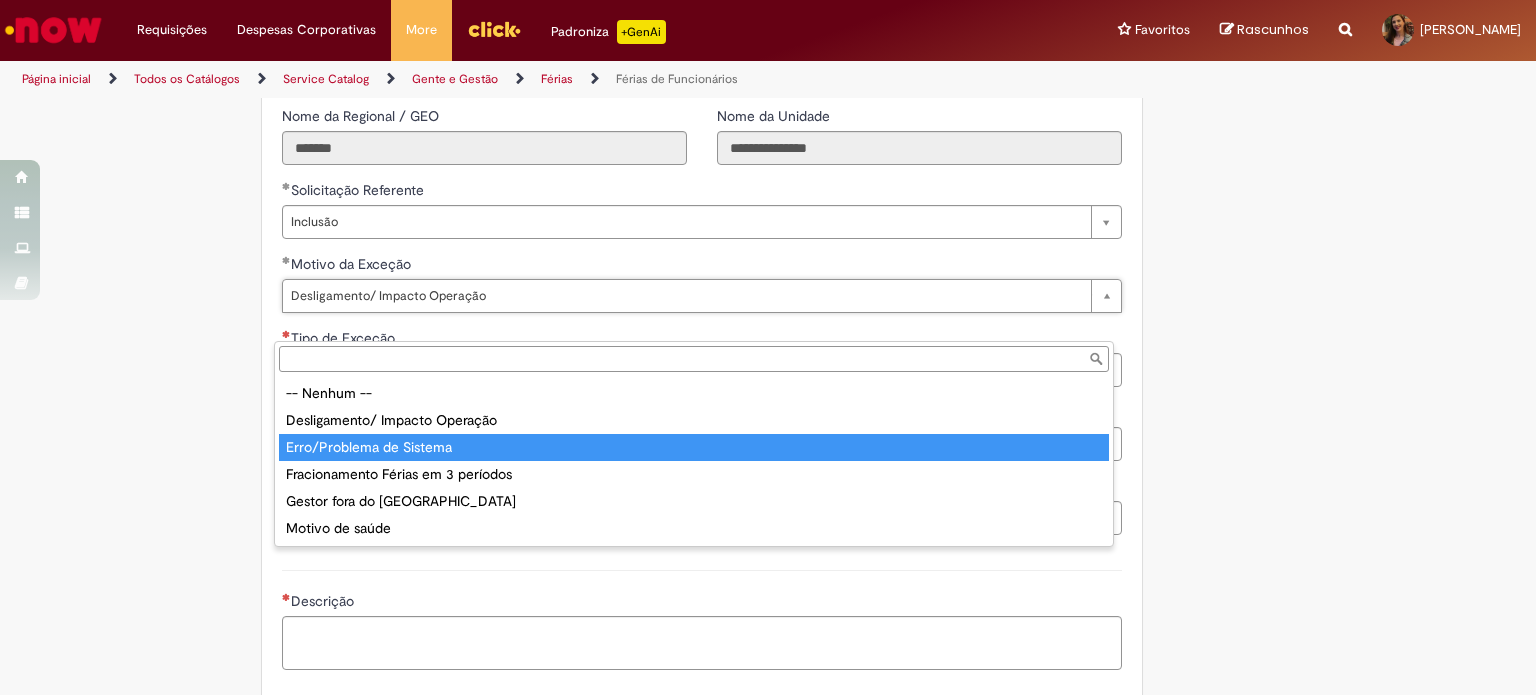 type on "**********" 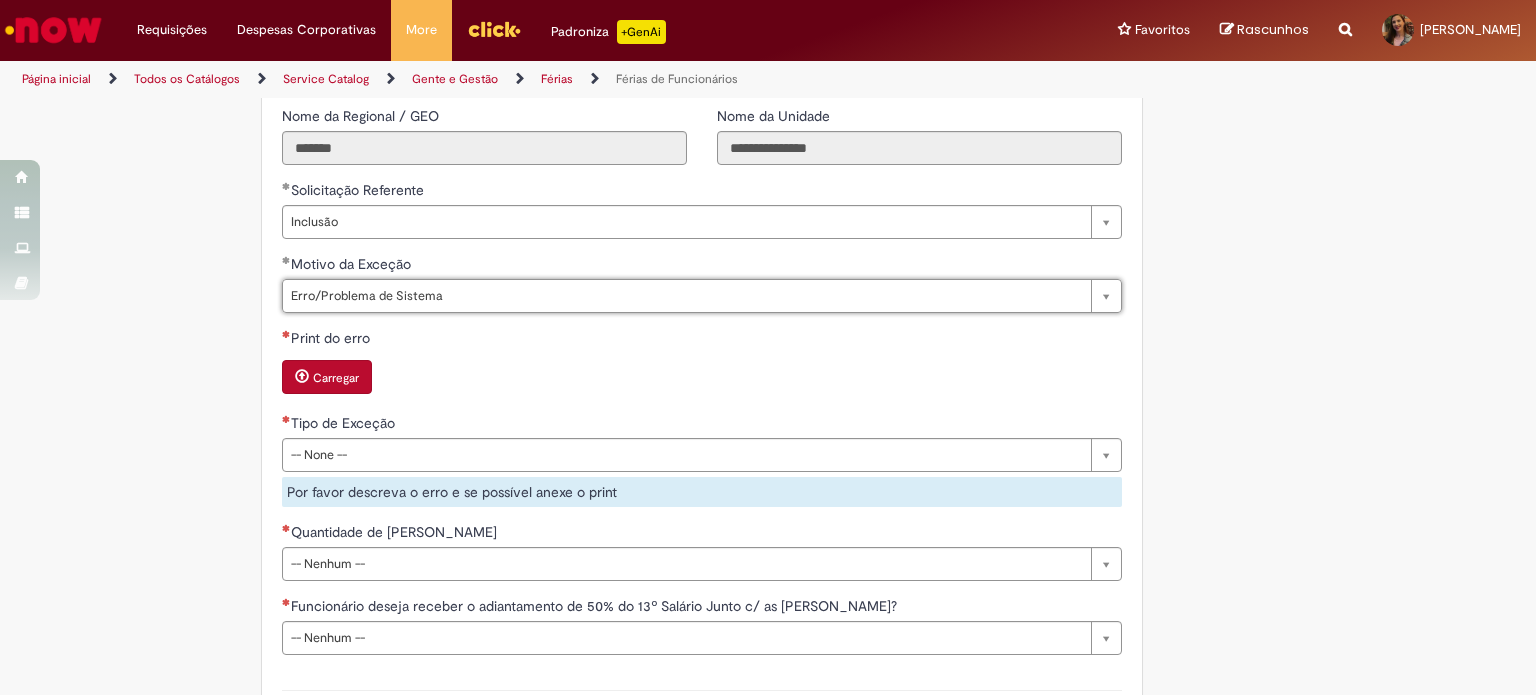 click on "Adicionar a Favoritos
Férias de Funcionários
Oferta destinada para esclarecimento de dúvidas e inclusões/exceções/cancelamentos de férias por exceções.
Utilize esta oferta:
Para ajustar, cancelar ou incluir férias com menos de 35 dias para o início;
Para fracionar suas férias em 03 períodos (se elegível);
Caso Click apresente alguma instabilidade no serviço de Férias que, mesmo após você abrir um  incidente  (e tiver evidência do número), não for corrigido por completo ou  em tempo de ajustar no próprio sistema;
> Para incluir, alterar ou cancelar Férias dentro do prazo de 35 dias de antecedência, é só acessar  Portal Click  > Você > Férias; > Para acessar a Diretriz de Férias, basta  clicar aqui
> Ficou com dúvidas sobre Férias via Termo? É só acessar a   FAQ – Fluxo de alteração de férias por exceção no Click  ou abrir chamado na oferta  ." at bounding box center [670, -156] 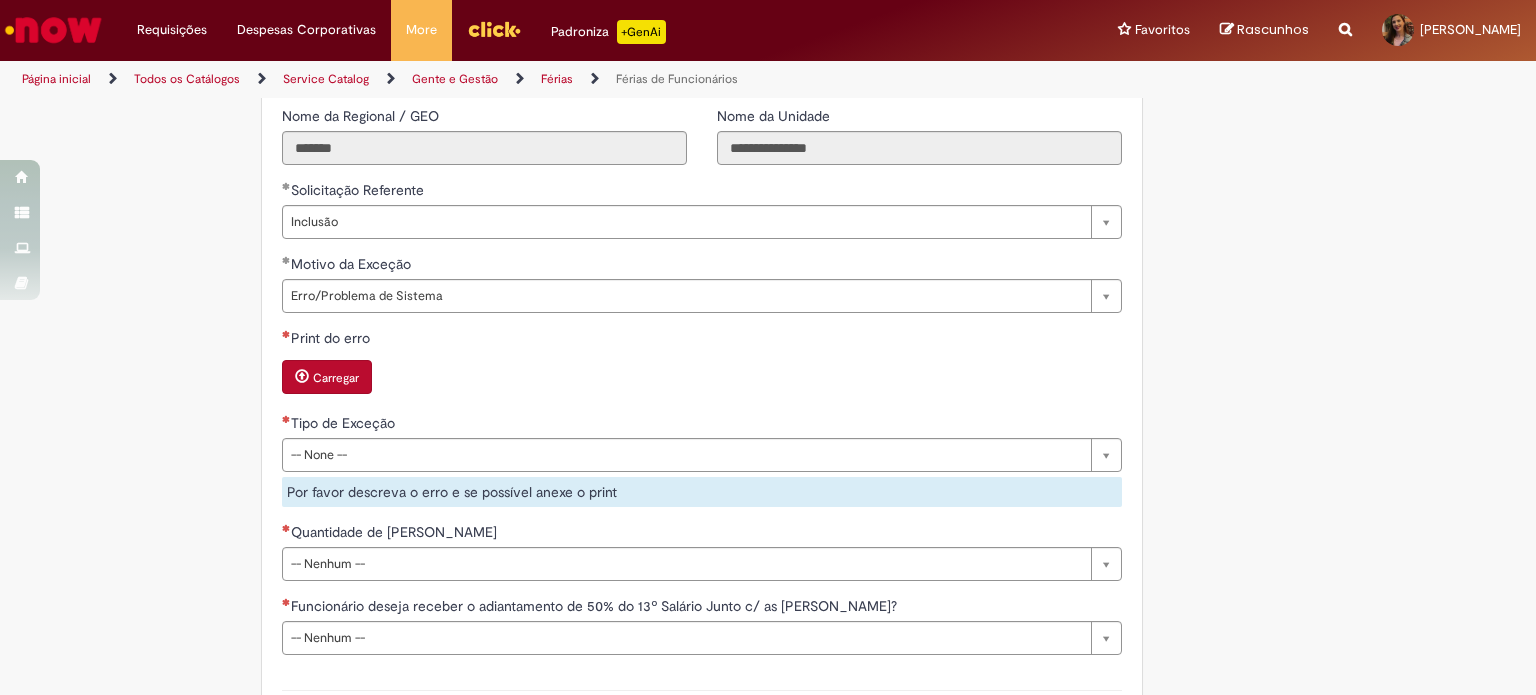 click on "Carregar" at bounding box center [702, 379] 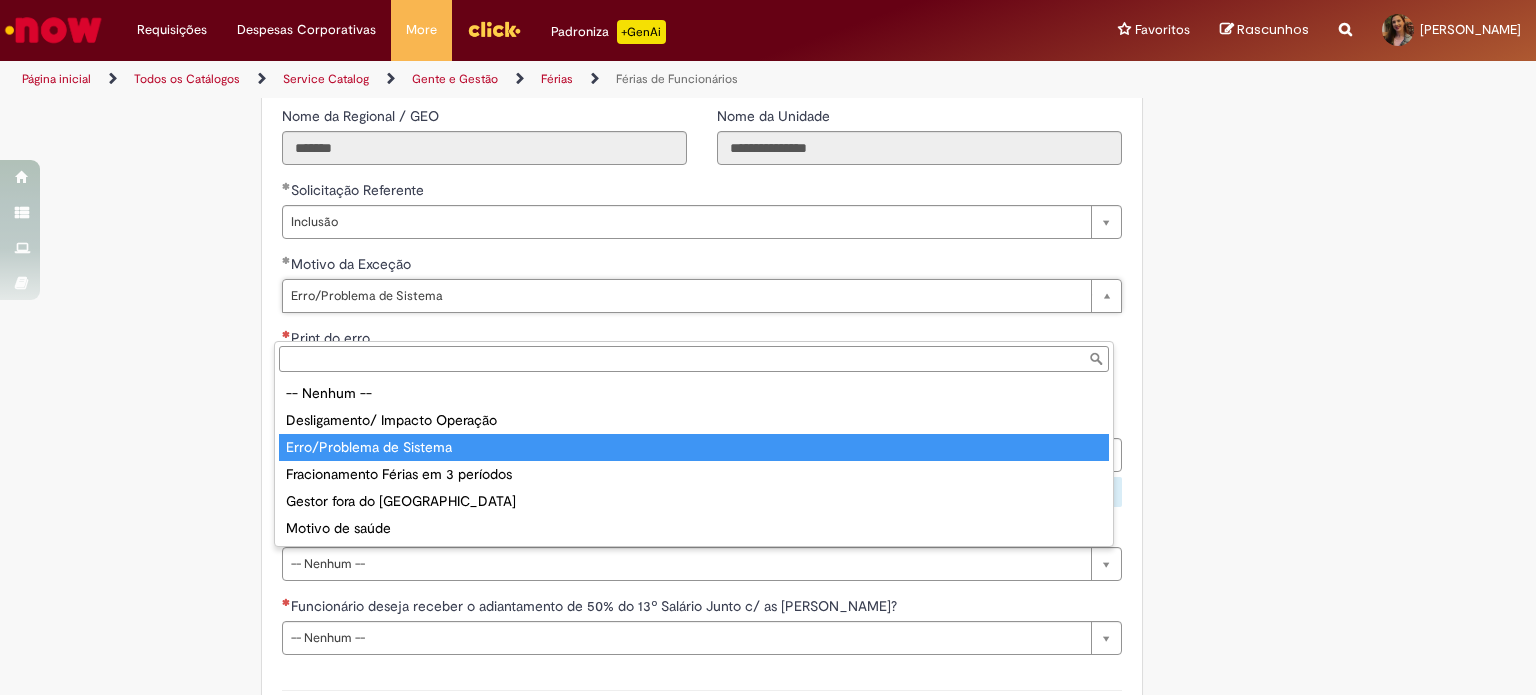 type on "**********" 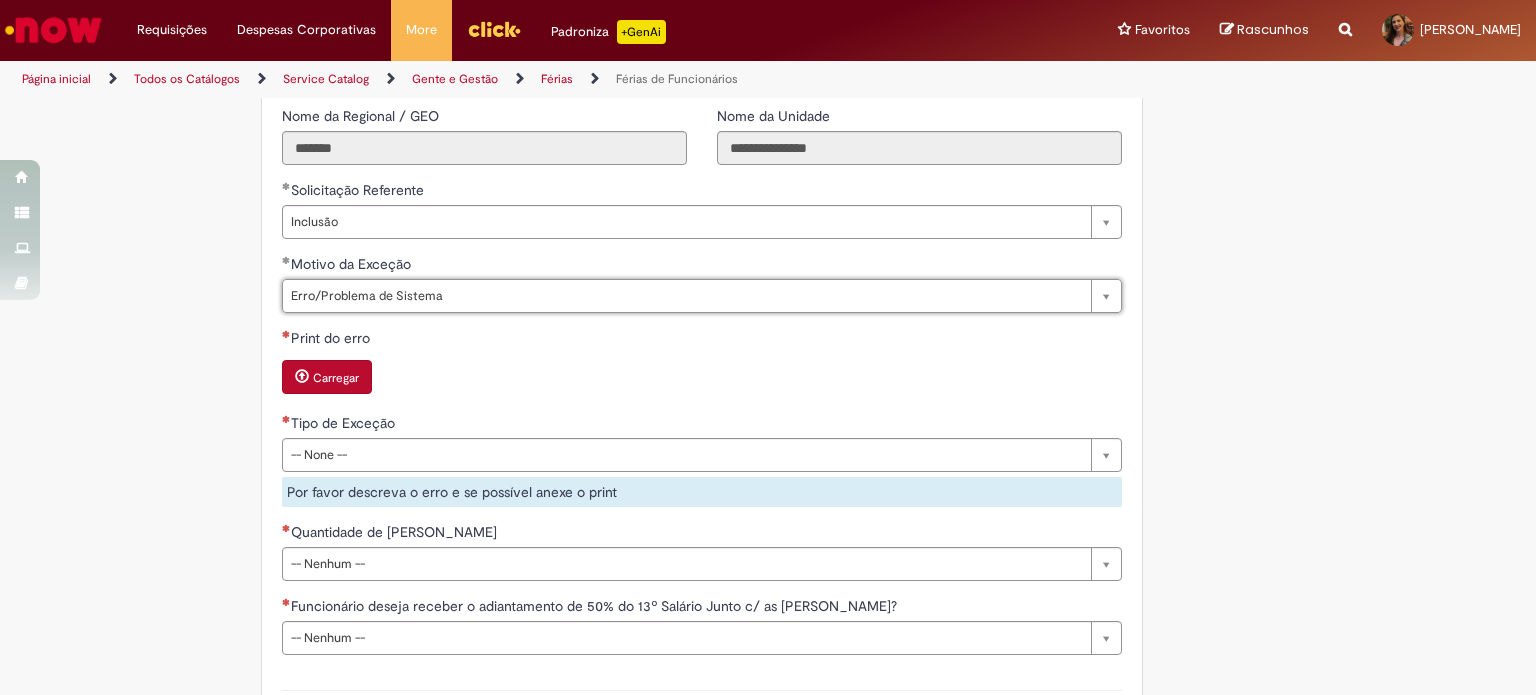 scroll, scrollTop: 0, scrollLeft: 162, axis: horizontal 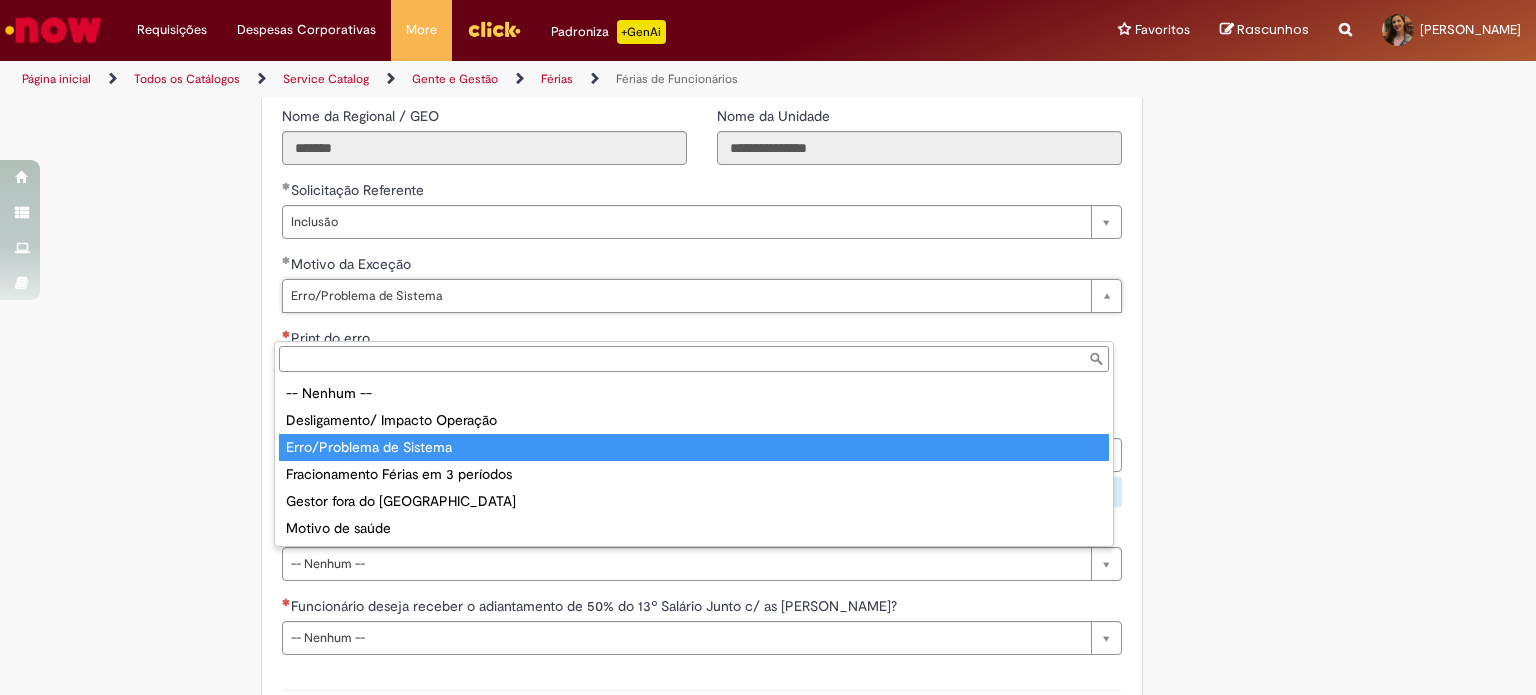 type on "**********" 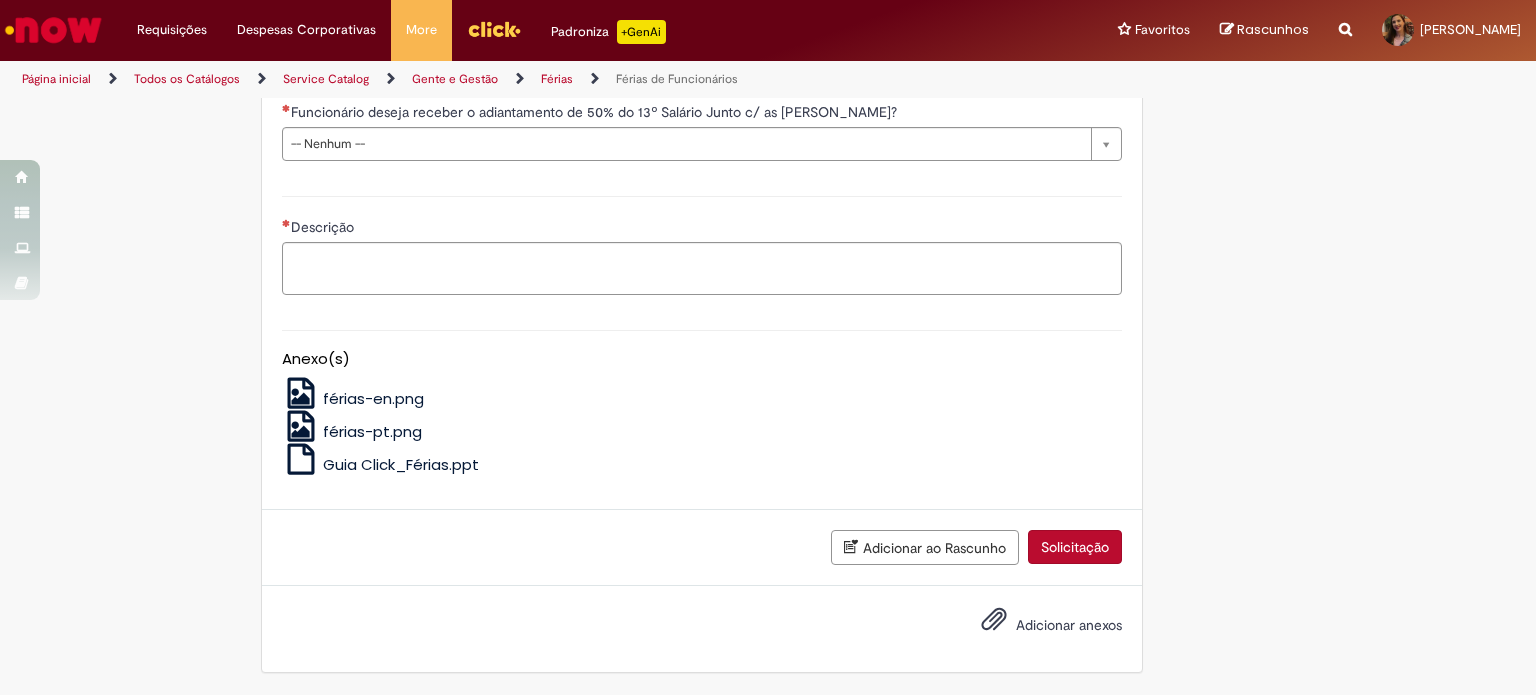 scroll, scrollTop: 2123, scrollLeft: 0, axis: vertical 